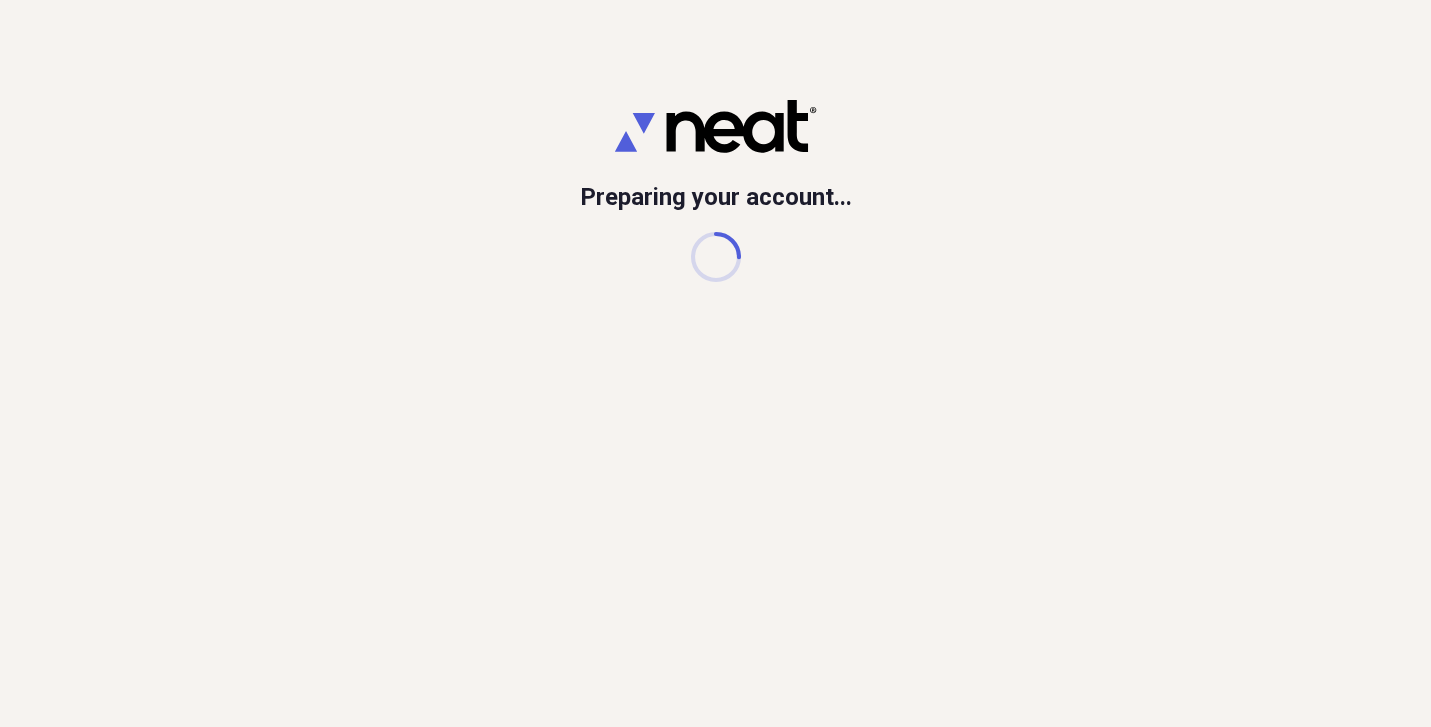 scroll, scrollTop: 0, scrollLeft: 0, axis: both 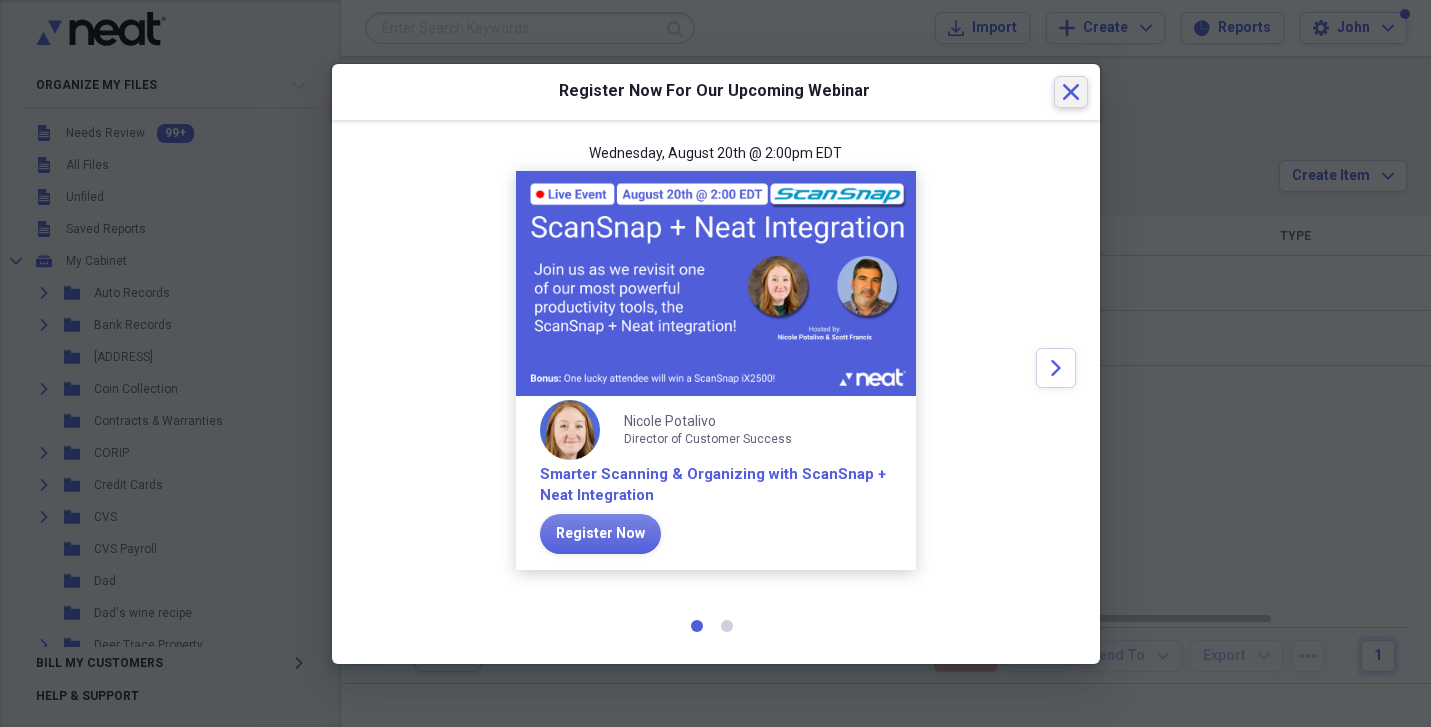 click 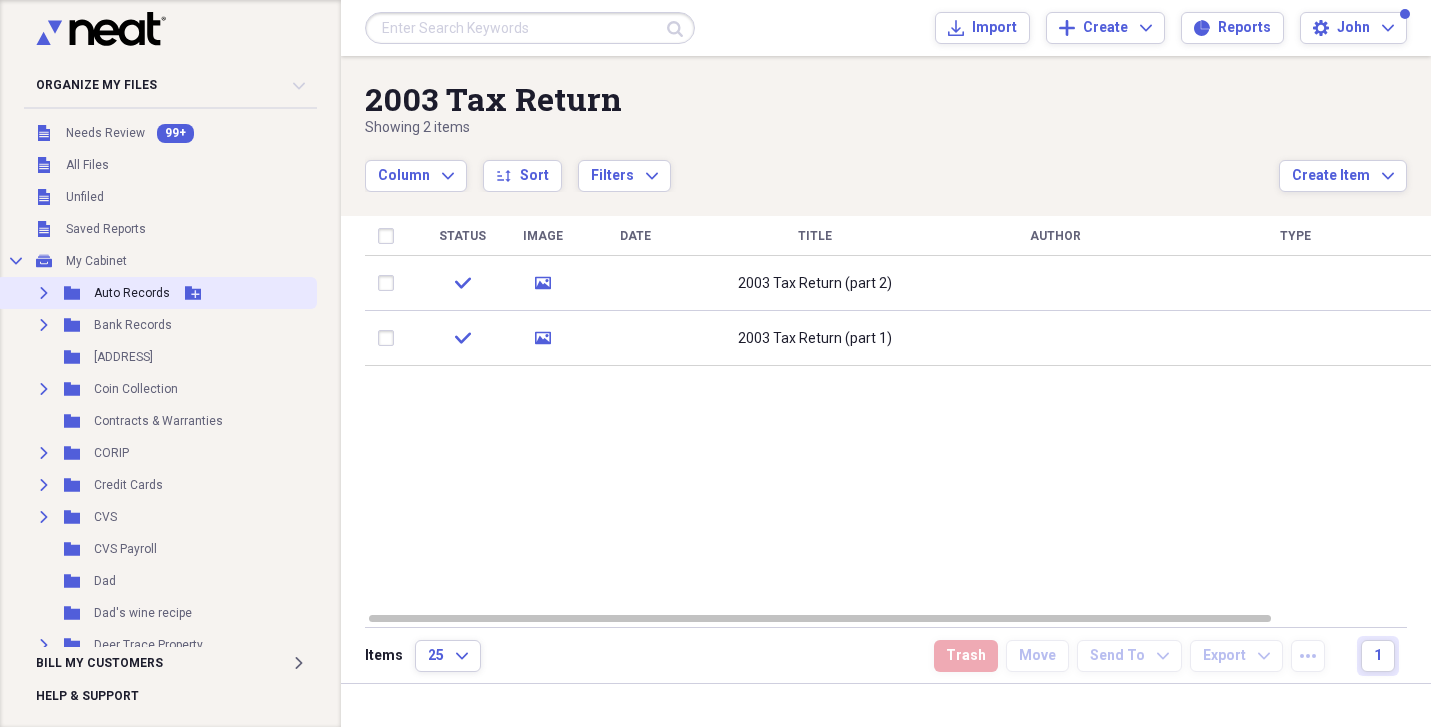 click on "Auto Records" at bounding box center [132, 293] 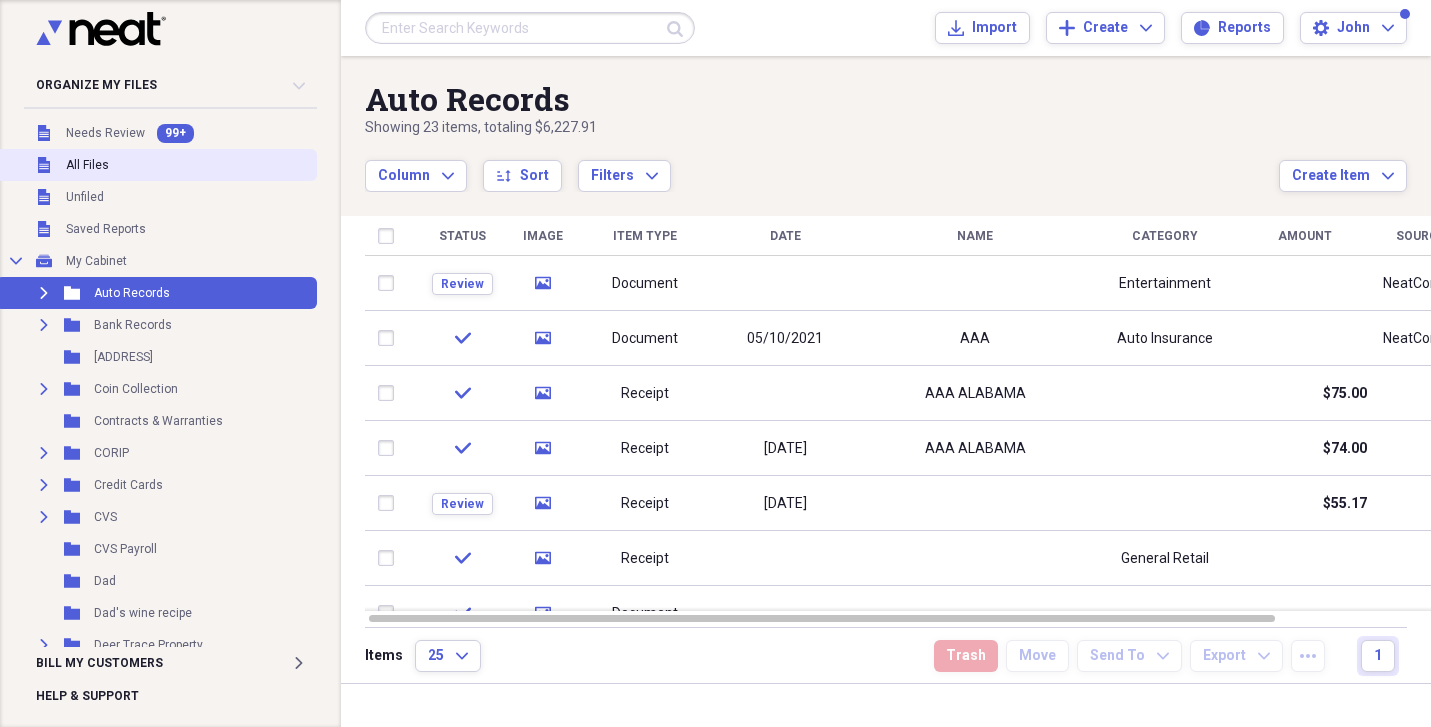 click on "All Files" at bounding box center [87, 165] 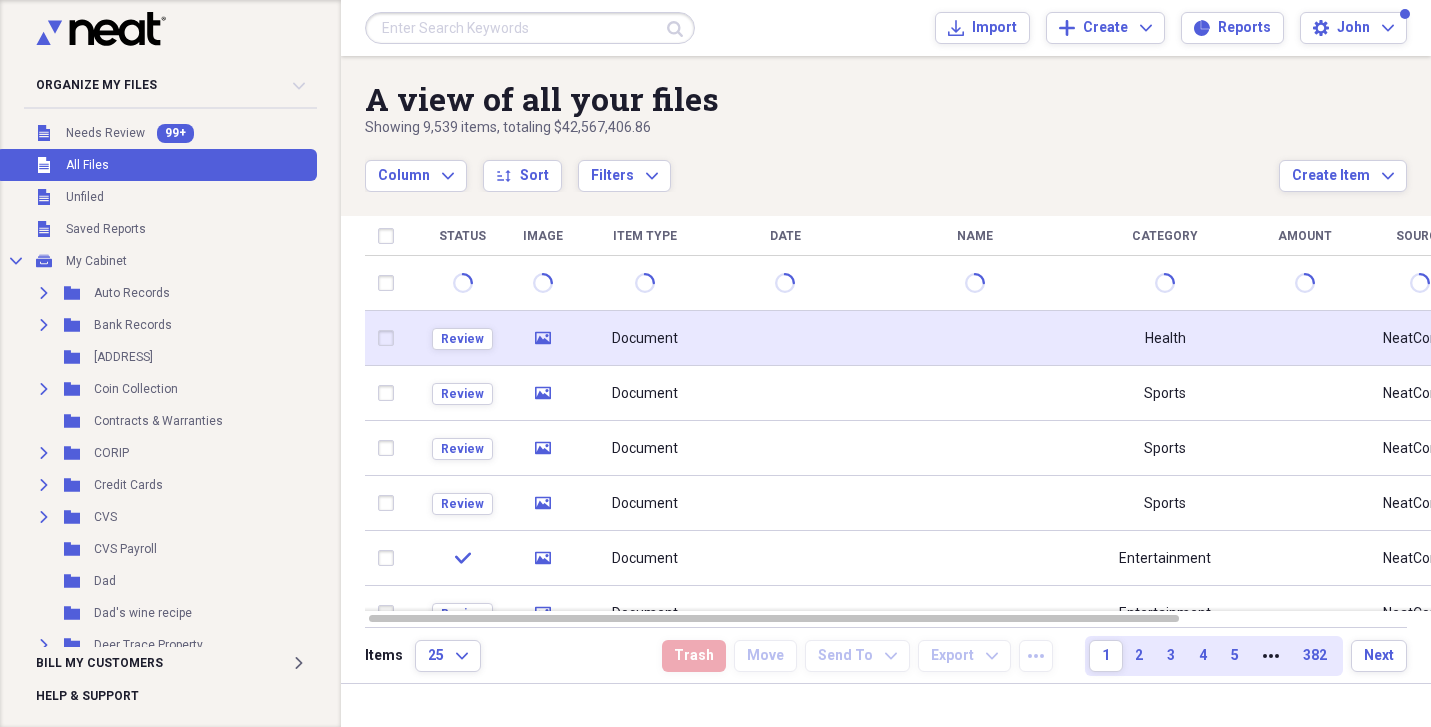 click 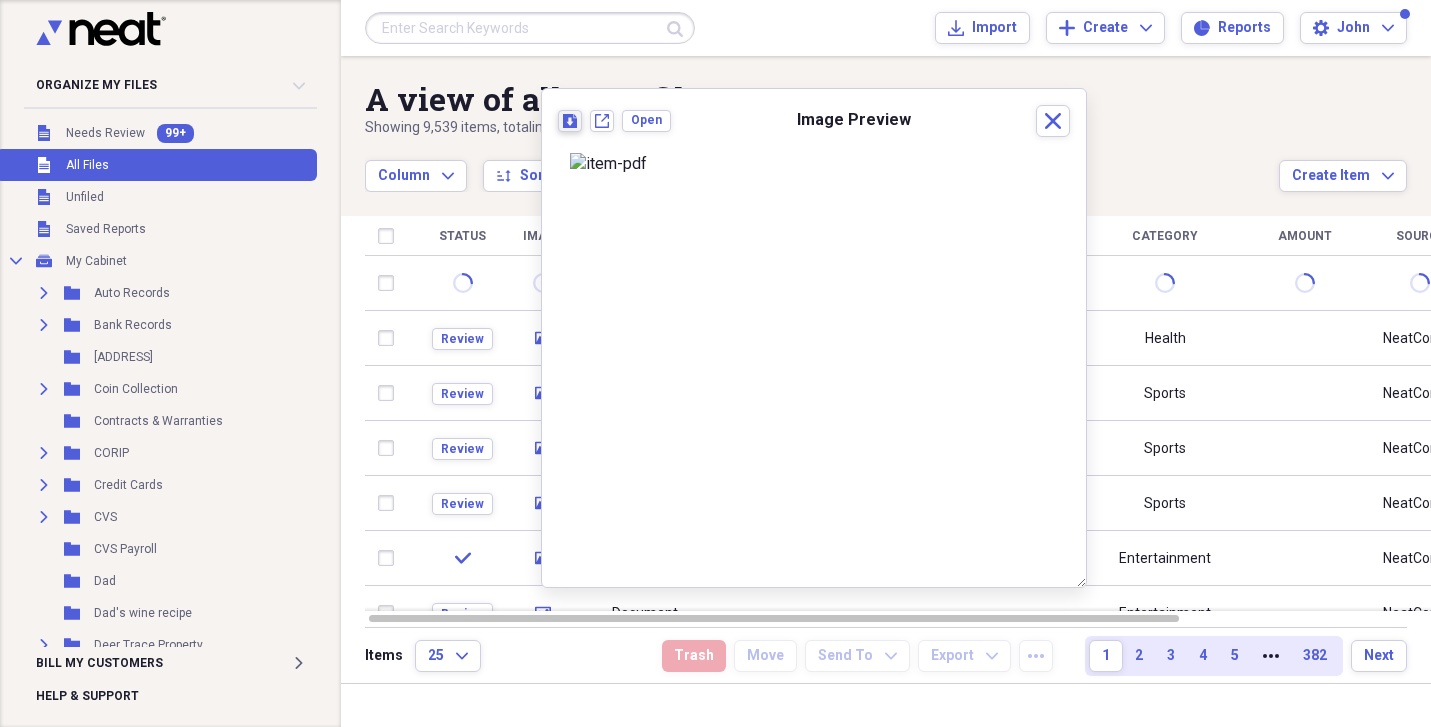 click 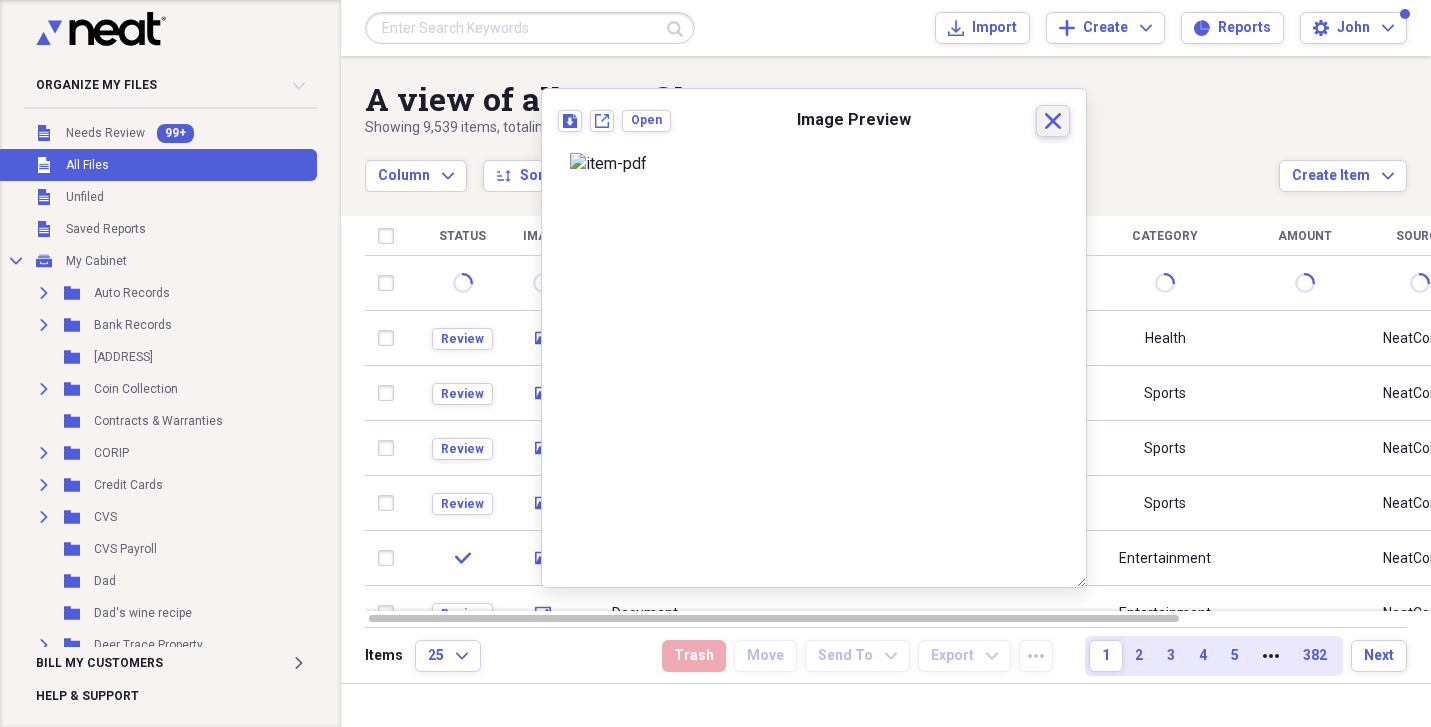 click 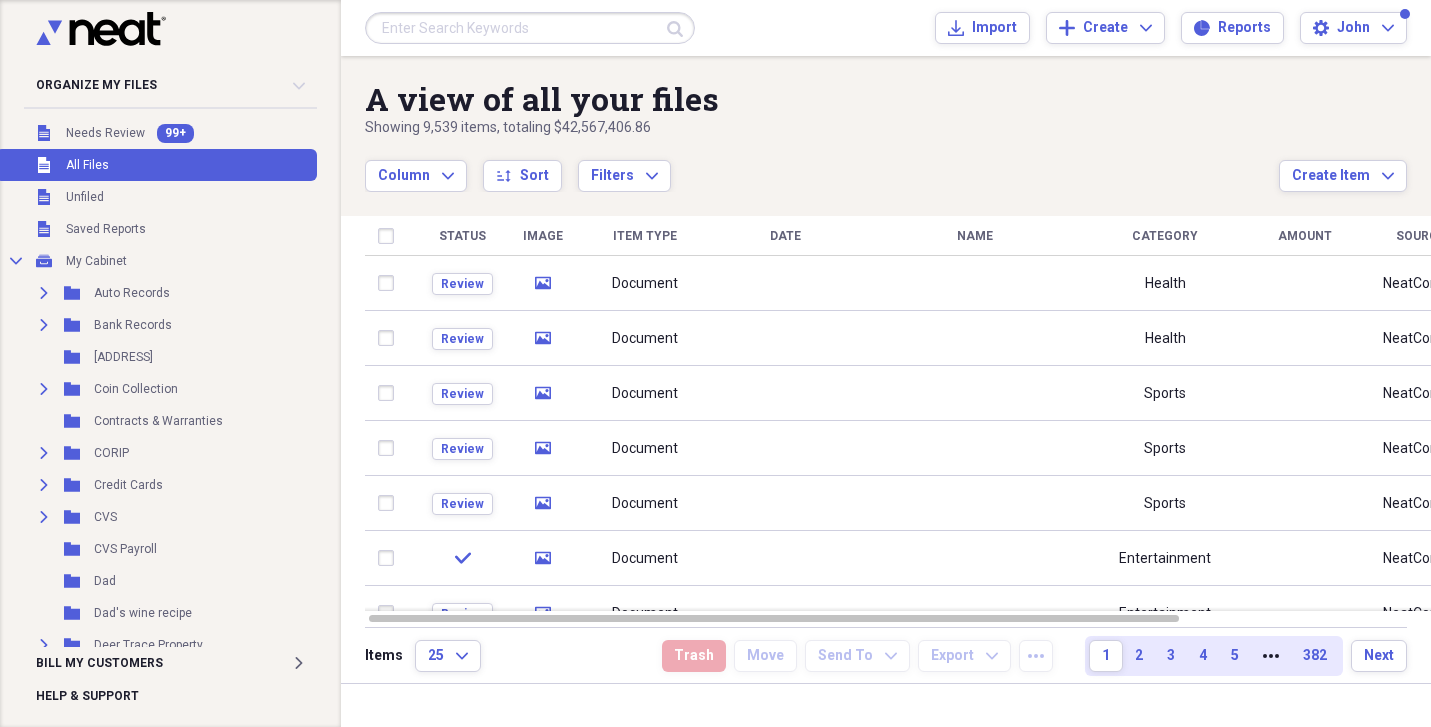 click on "Organize My Files 99+ Collapse Unfiled Needs Review 99+ Unfiled All Files Unfiled Unfiled Unfiled Saved Reports Collapse My Cabinet My Cabinet Add Folder Expand Folder Auto Records Add Folder Expand Folder Bank Records Add Folder Folder Catoma House Add Folder Expand Folder Coin Collection Add Folder Folder Contracts & Warranties Add Folder Expand Folder CORIP Add Folder Expand Folder Credit Cards Add Folder Folder CVS Add Folder Folder CVS Payroll Add Folder Folder Dad Add Folder Folder Dad's wine recipe Add Folder Expand Folder Deer Trace Property Add Folder Folder Freeman Estate Add Folder Folder Insurance Add Folder Folder John Paychecks & Income Add Folder Folder Jury Duty Add Folder Expand Folder Just Write Add Folder Folder Karen Paychecks Add Folder Expand Folder Mallory Add Folder Expand Folder Medical Add Folder Expand Folder Misc Add Folder Folder Mom Add Folder Folder Northwood House Add Folder Folder Northwood Rental Add Folder Expand Folder Pharmacy Add Folder Folder Recipes Add Folder 25" at bounding box center (715, 363) 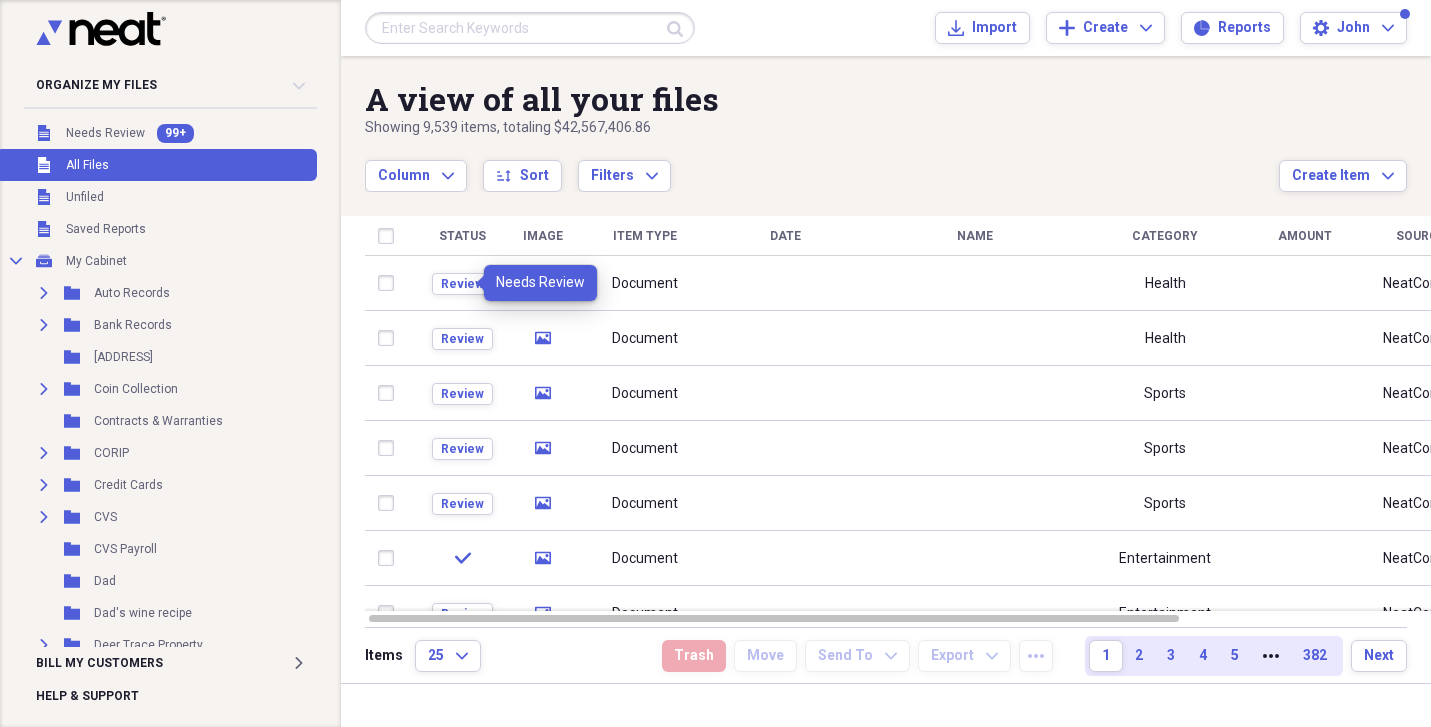 click on "Review" at bounding box center [462, 284] 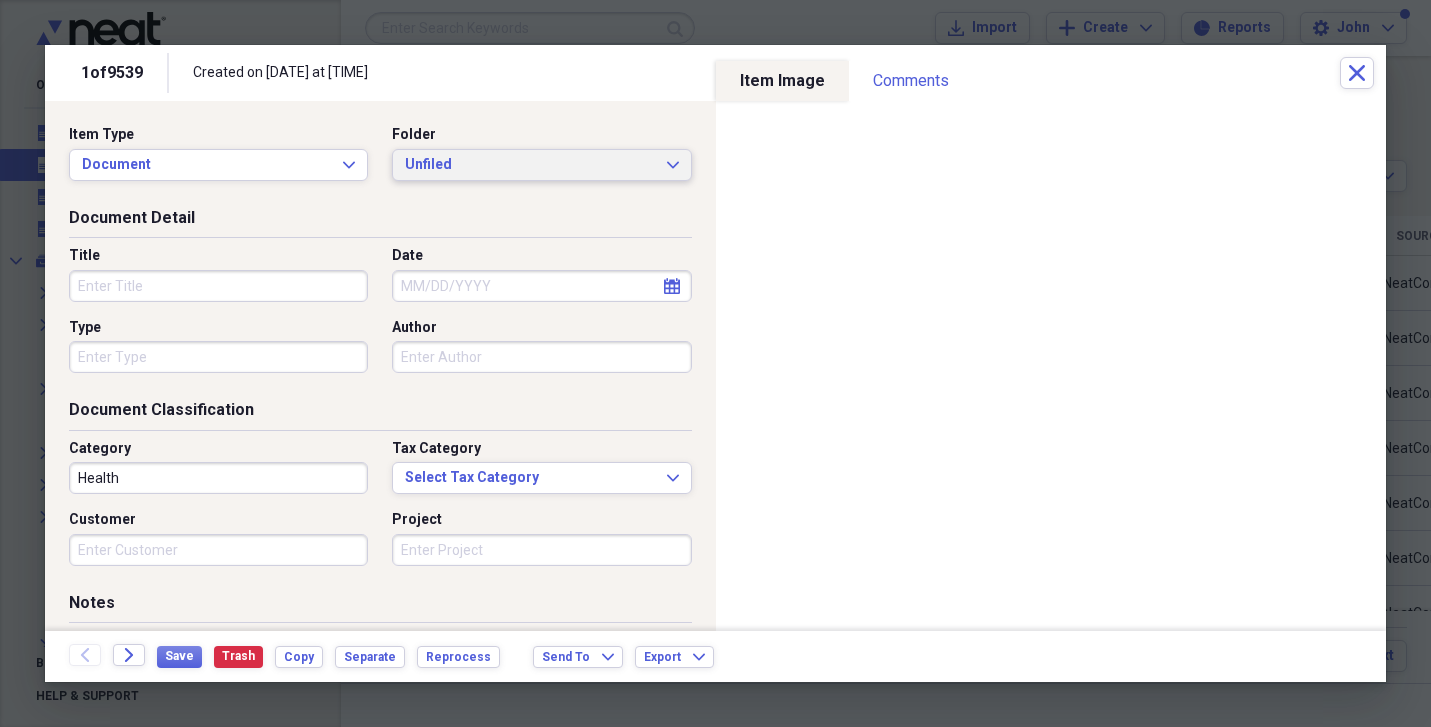 click on "Expand" 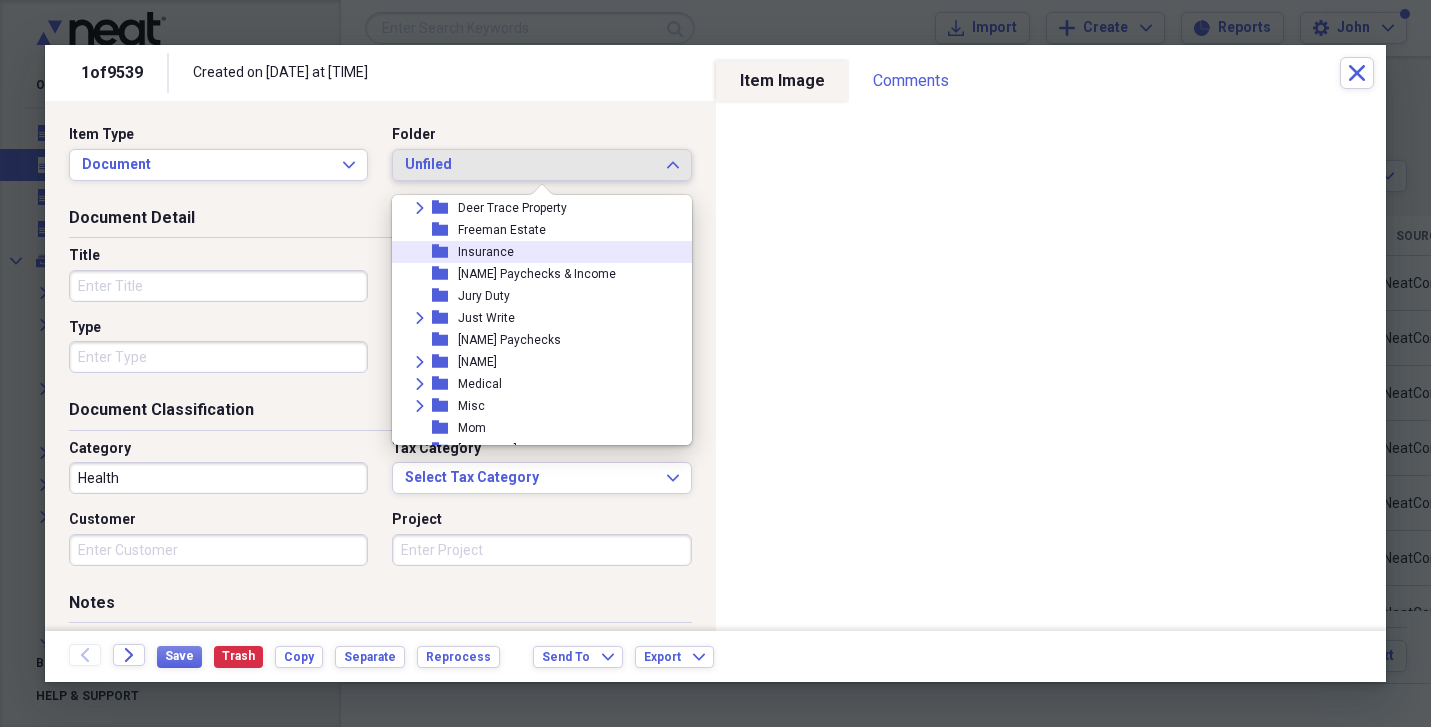 scroll, scrollTop: 295, scrollLeft: 0, axis: vertical 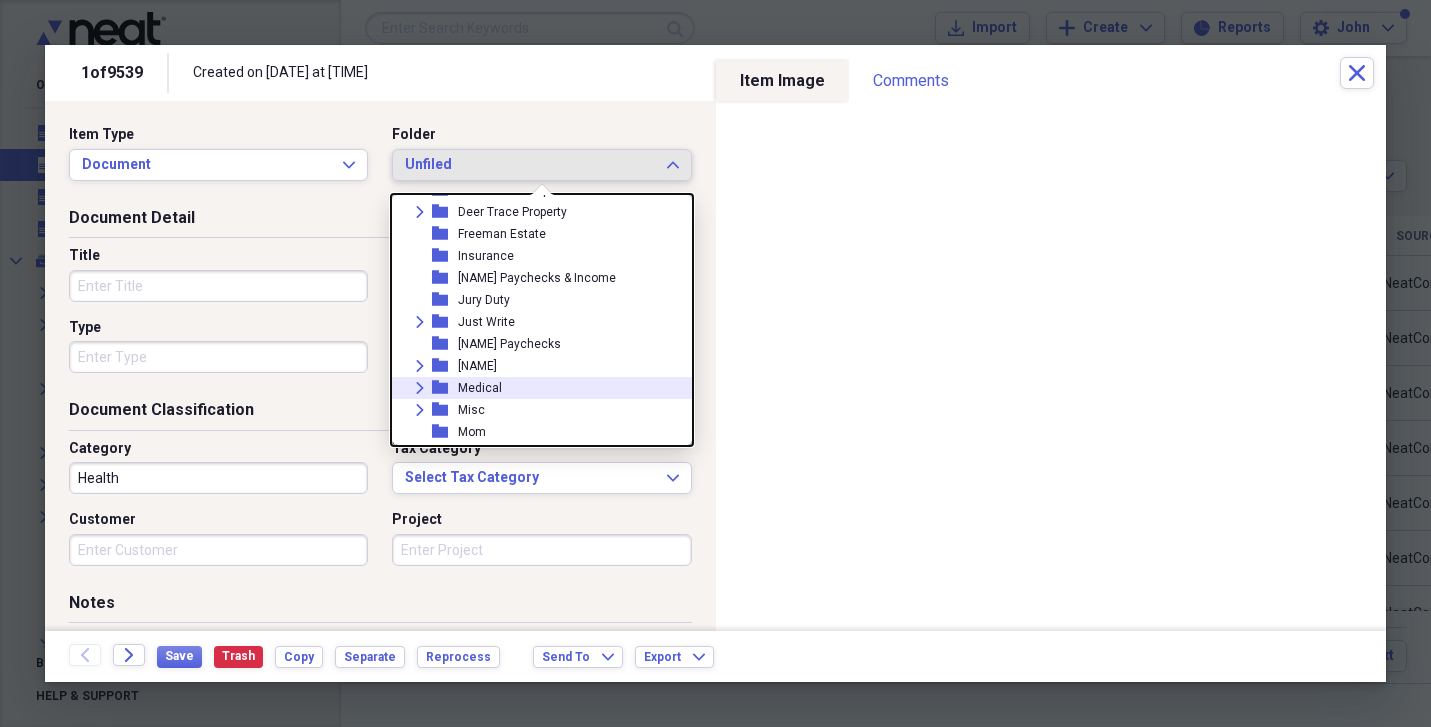 click on "Expand" 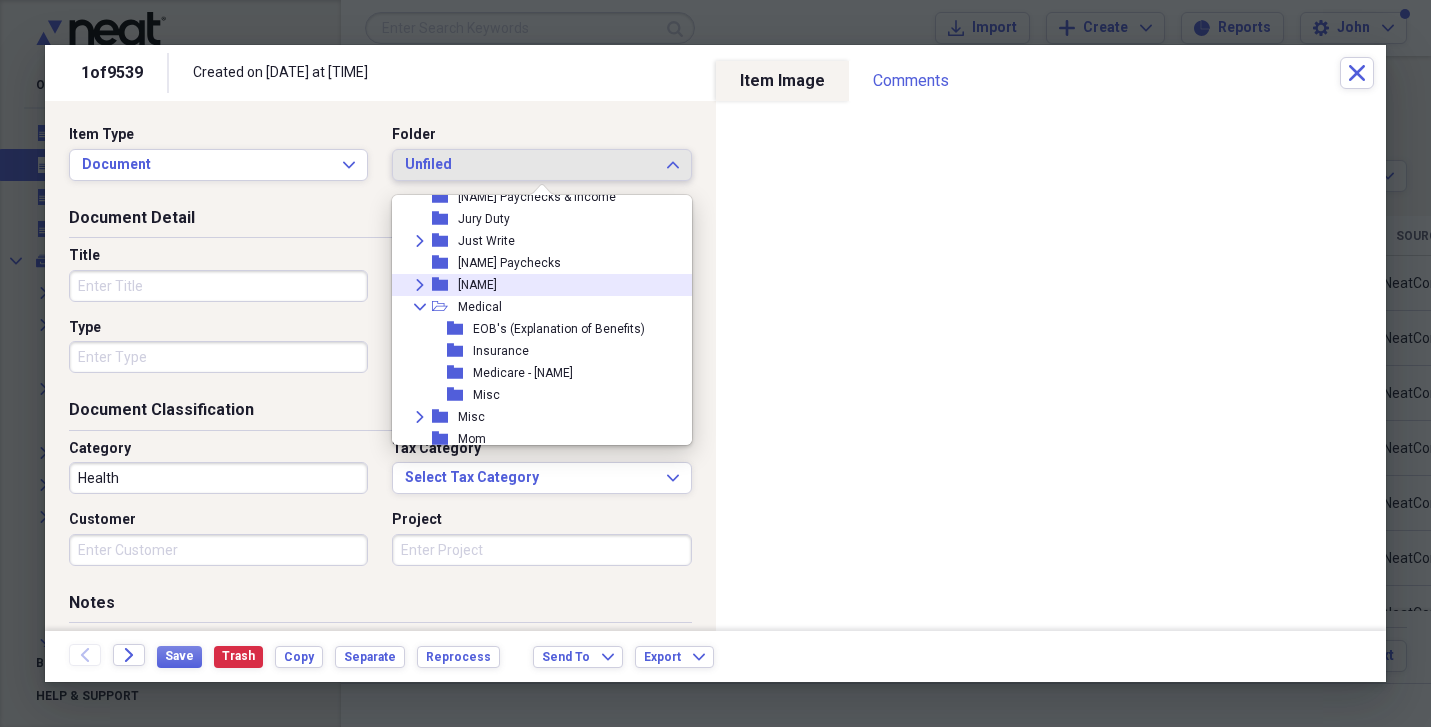 scroll, scrollTop: 400, scrollLeft: 0, axis: vertical 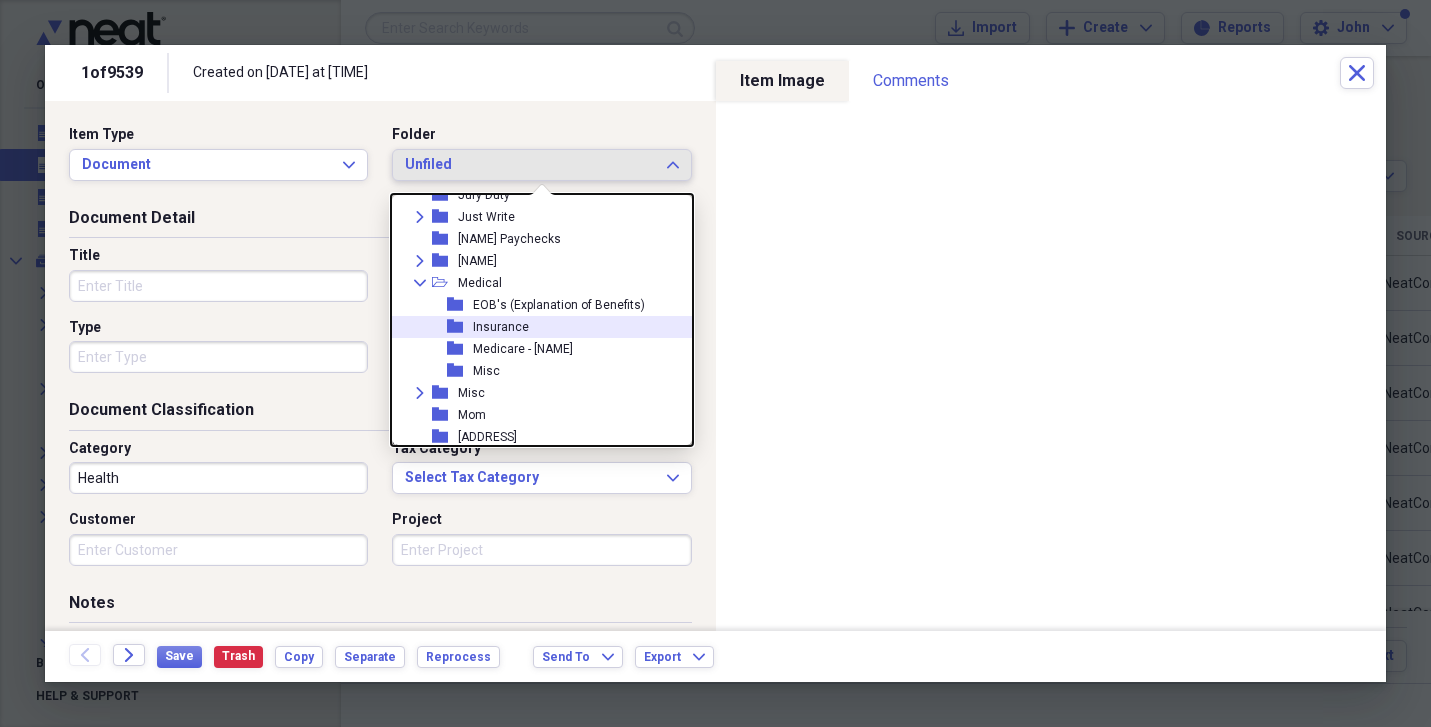 click on "Insurance" at bounding box center [501, 327] 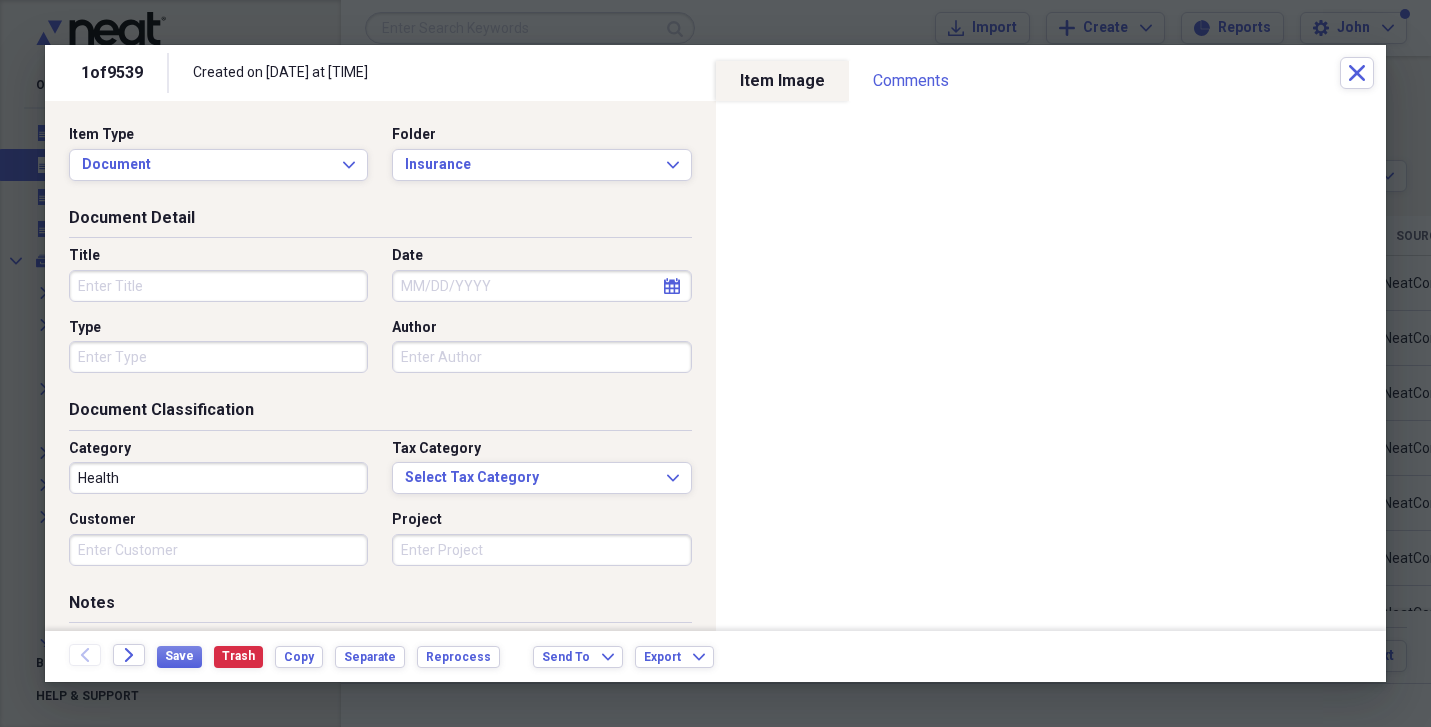 click on "Title" at bounding box center [218, 286] 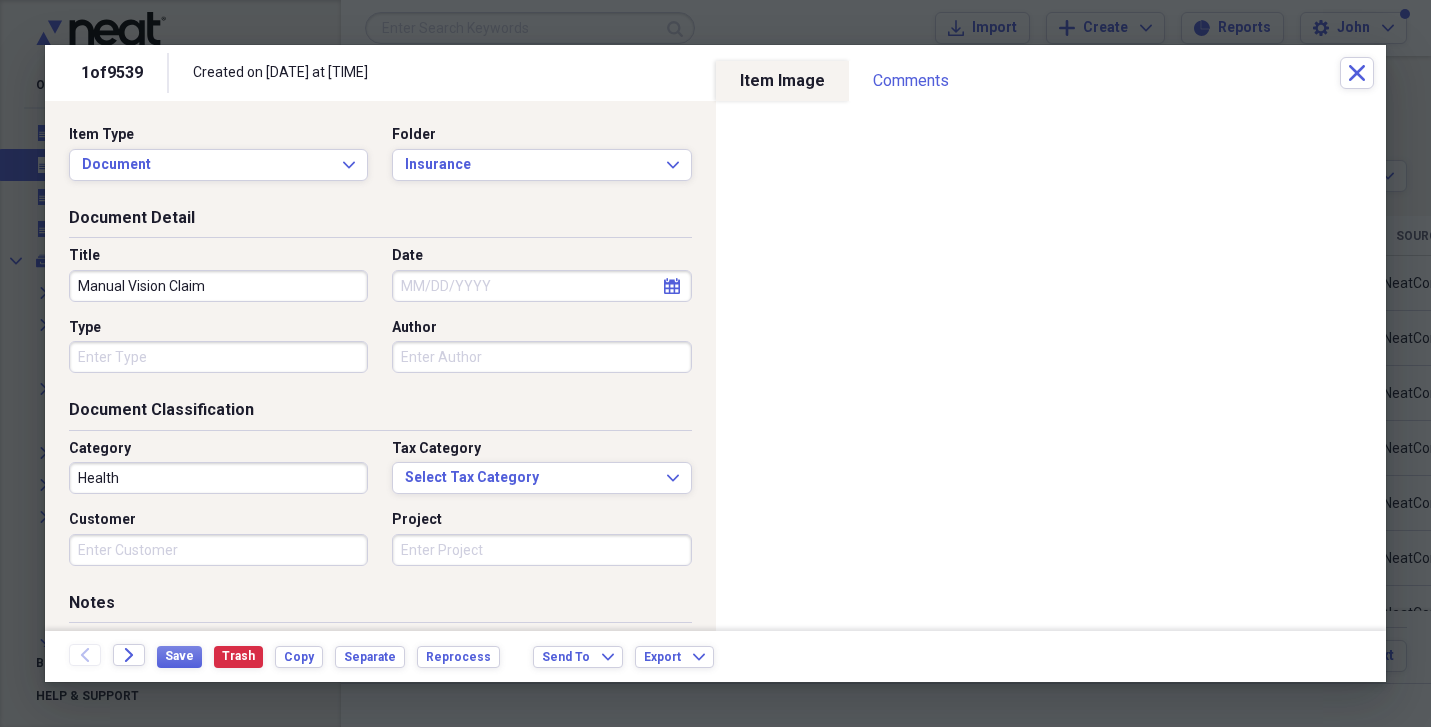 type on "Manual Vision Claim" 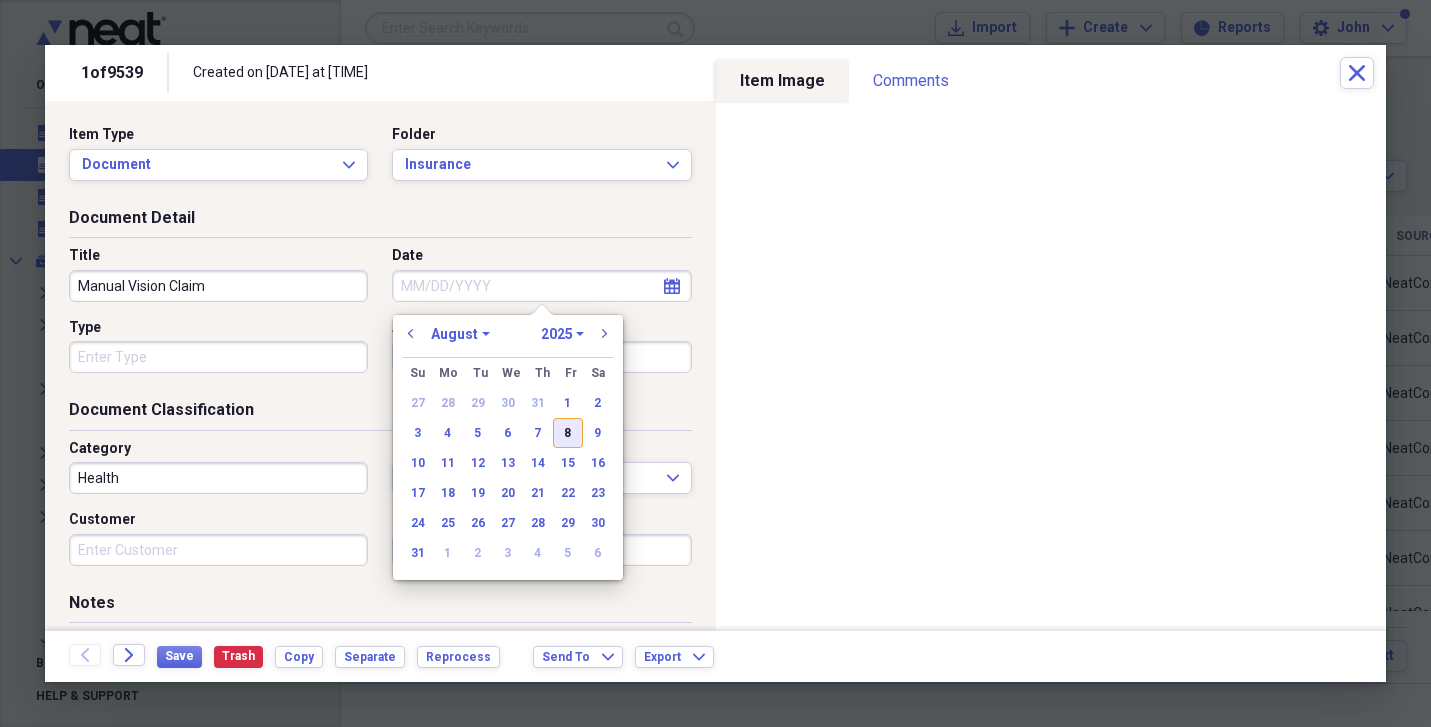 click on "8" at bounding box center [568, 433] 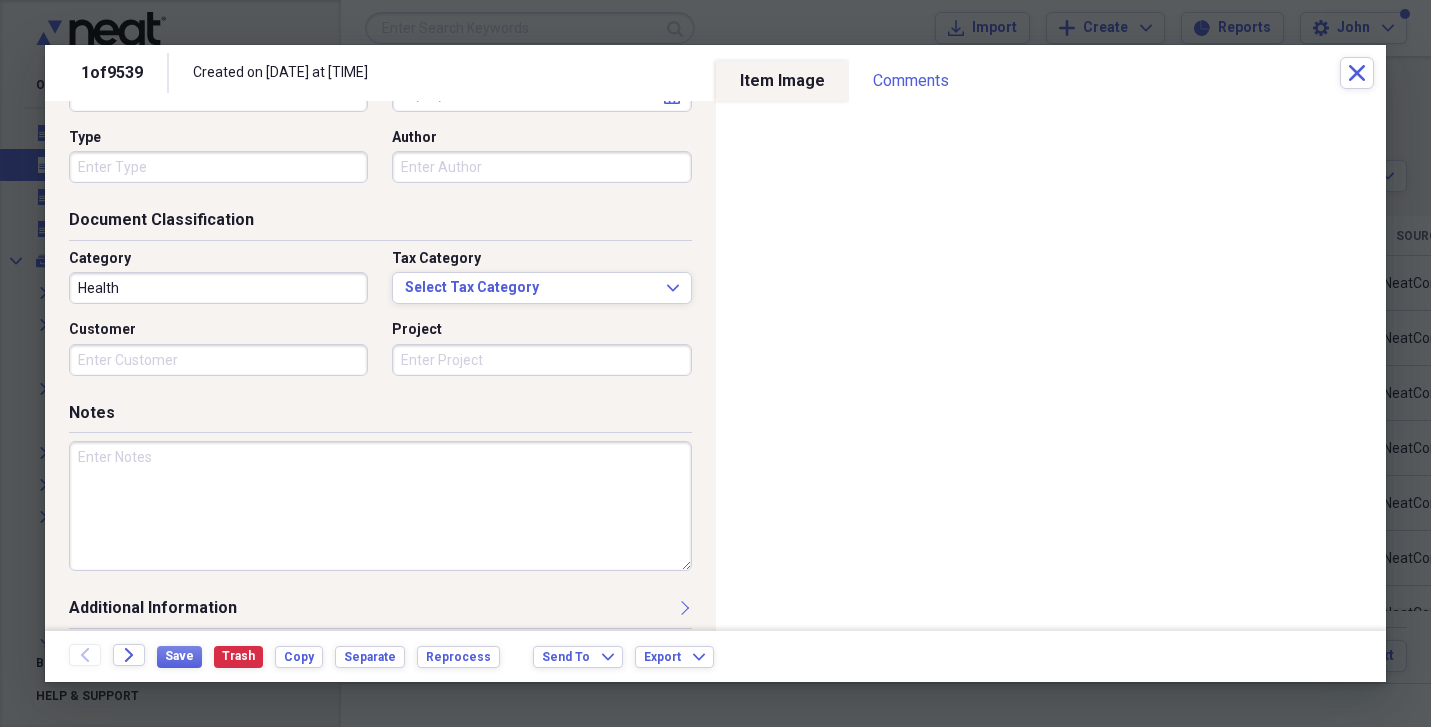 scroll, scrollTop: 184, scrollLeft: 0, axis: vertical 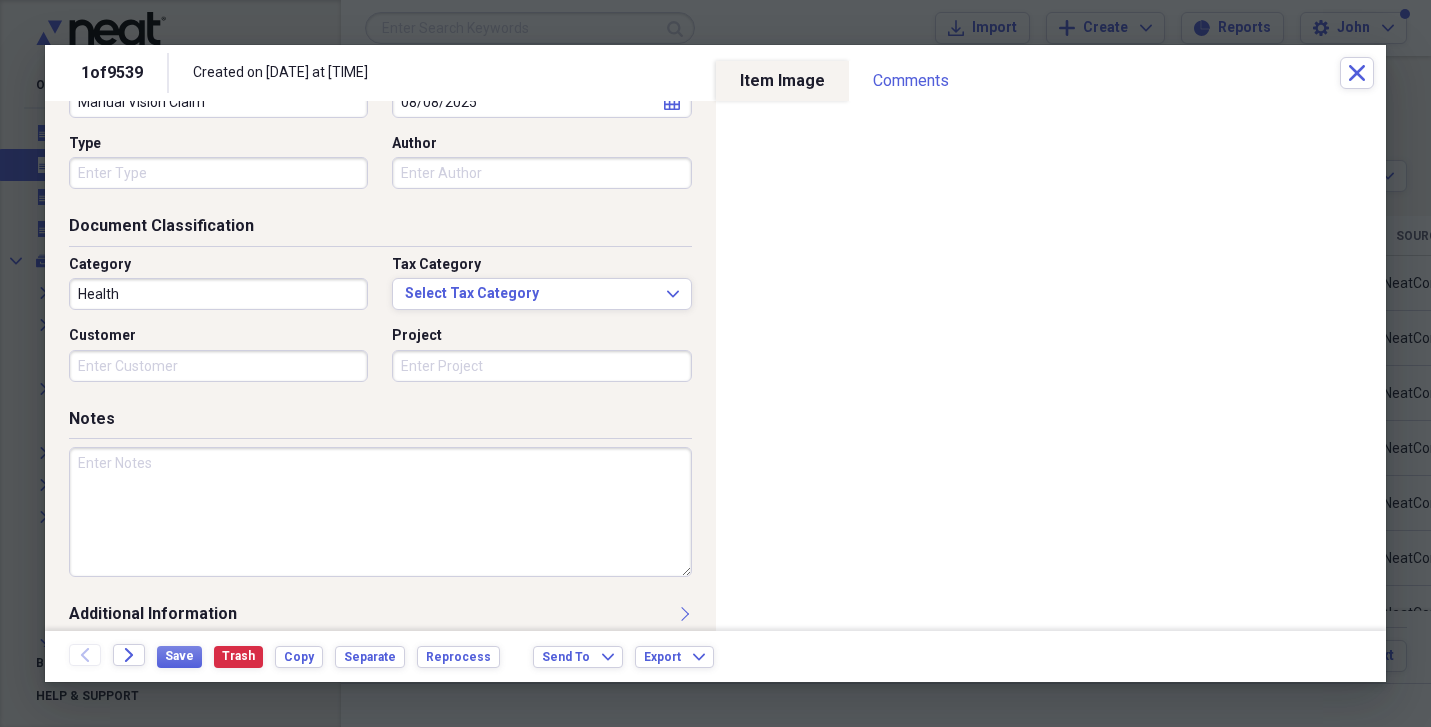 click at bounding box center (380, 512) 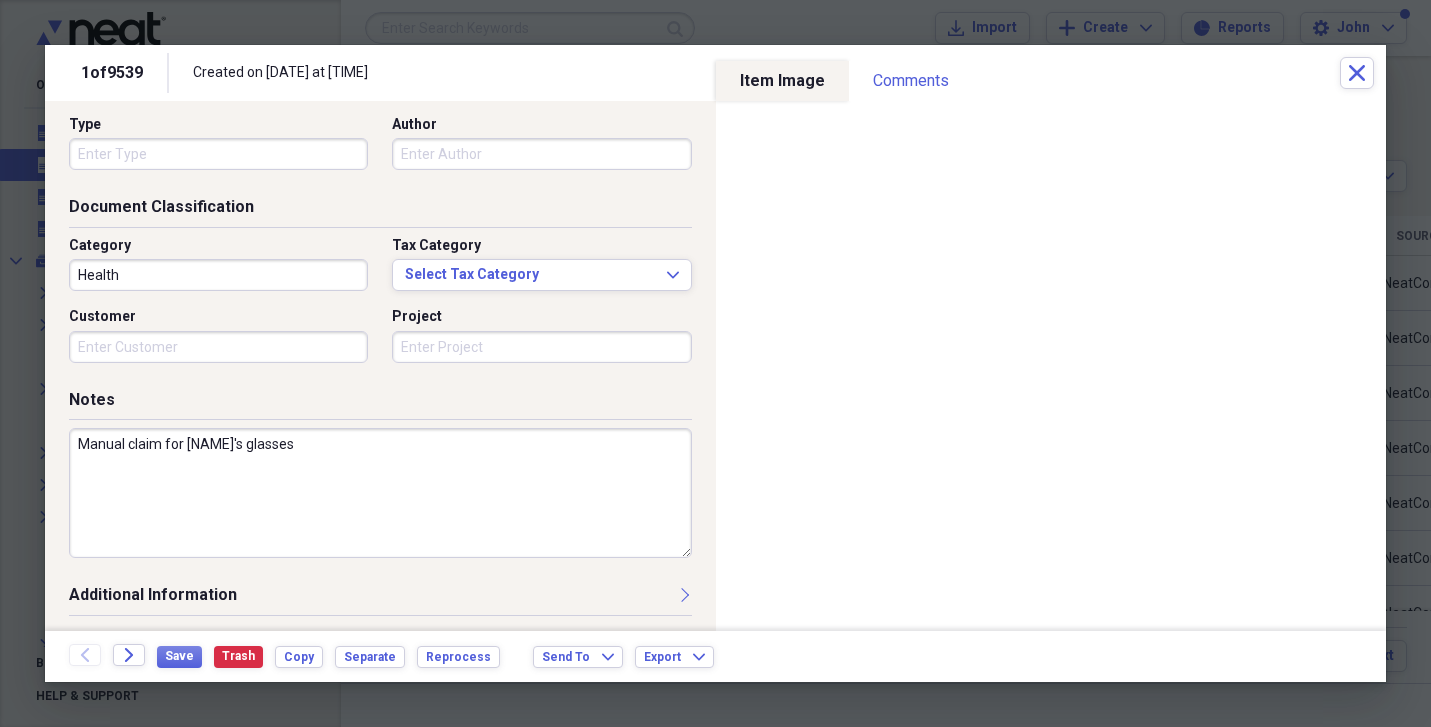 scroll, scrollTop: 201, scrollLeft: 0, axis: vertical 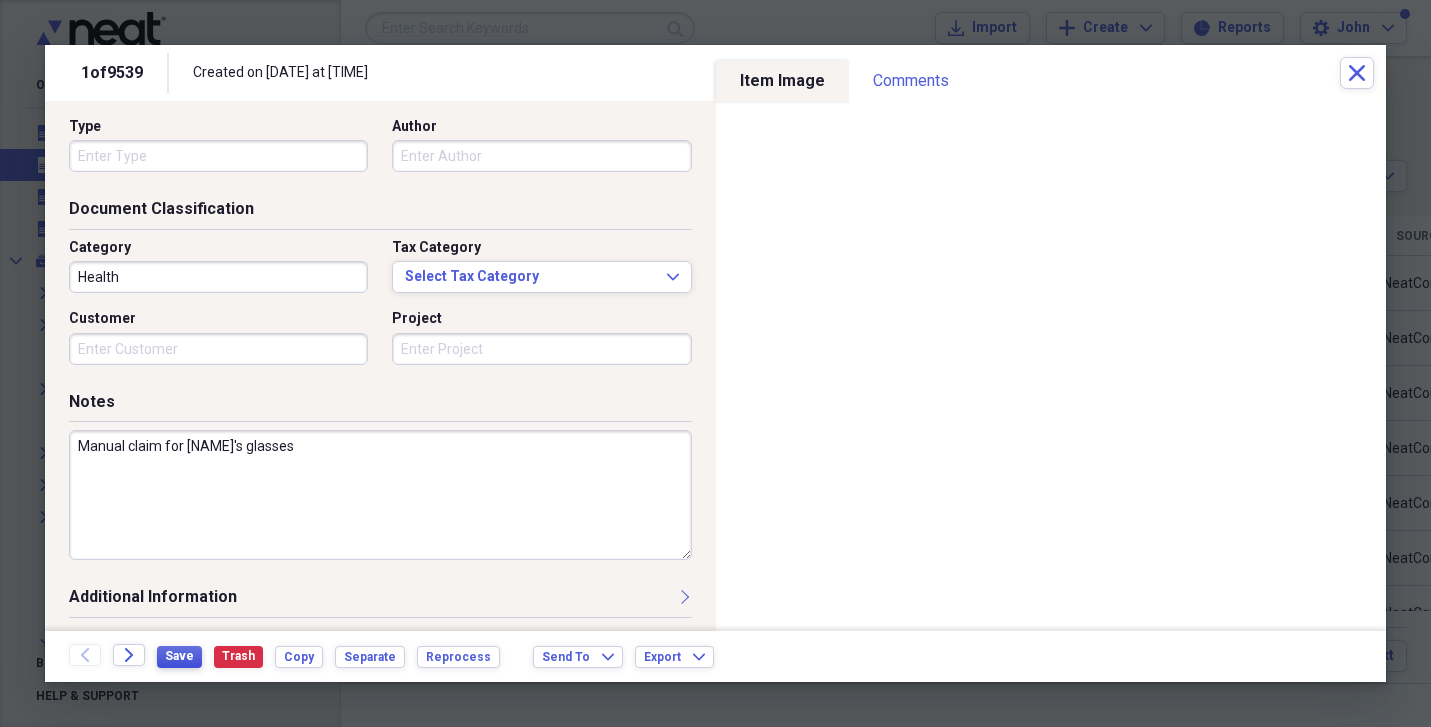 type on "Manual claim for [NAME]'s glasses" 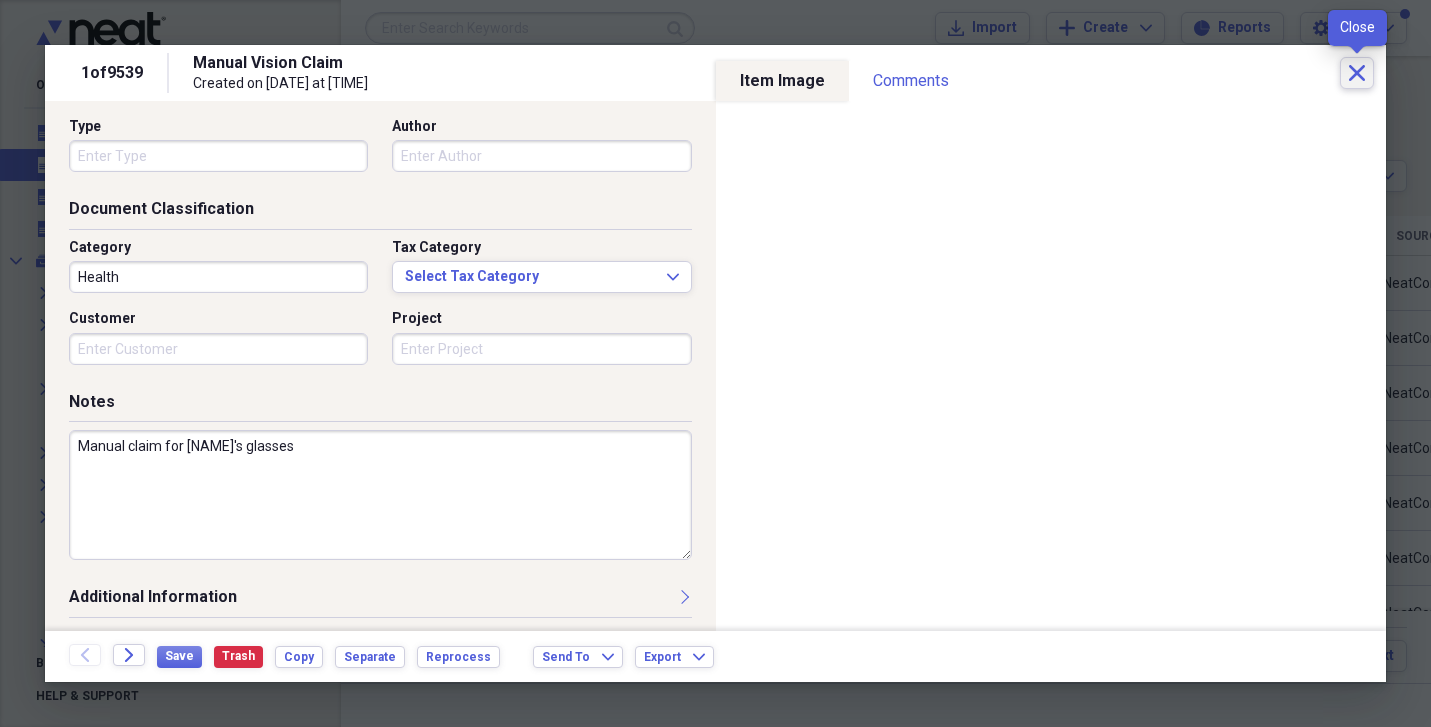 click on "Close" at bounding box center [1357, 73] 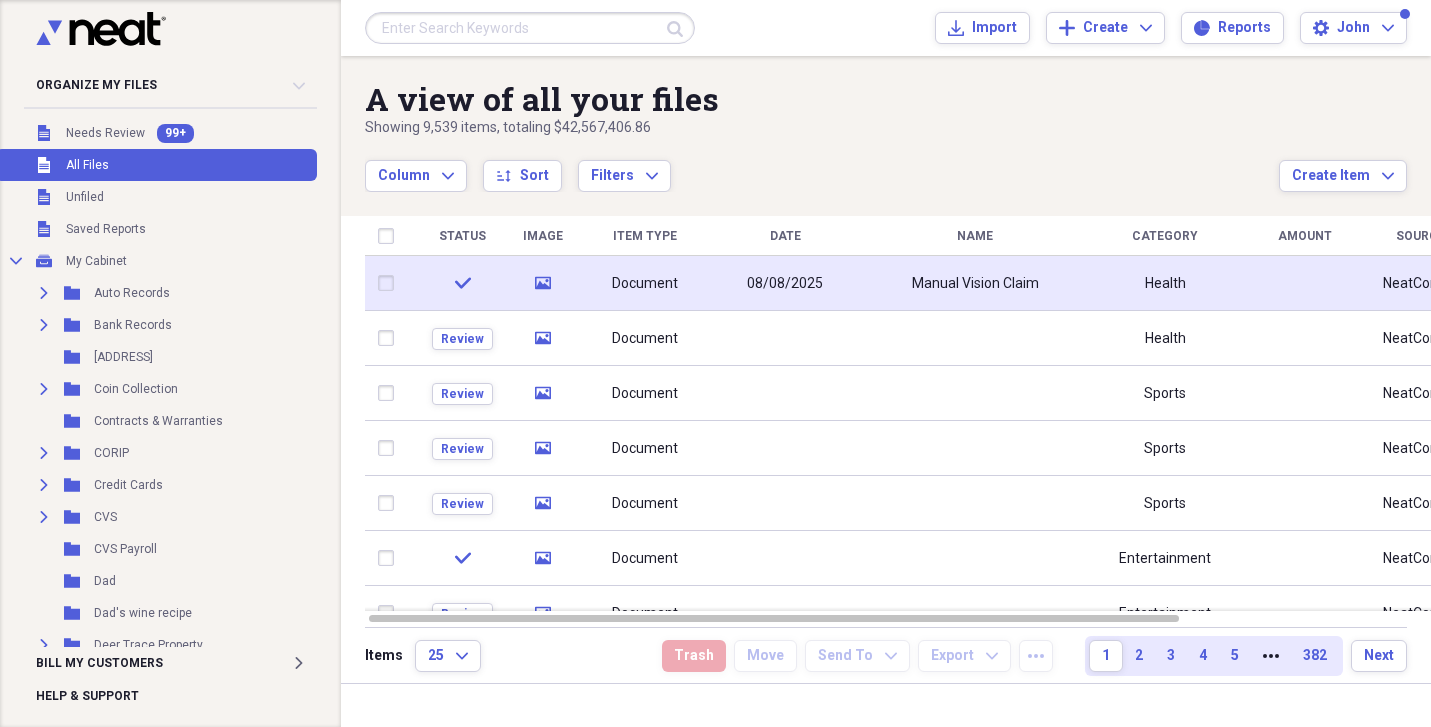 click on "Document" at bounding box center [645, 283] 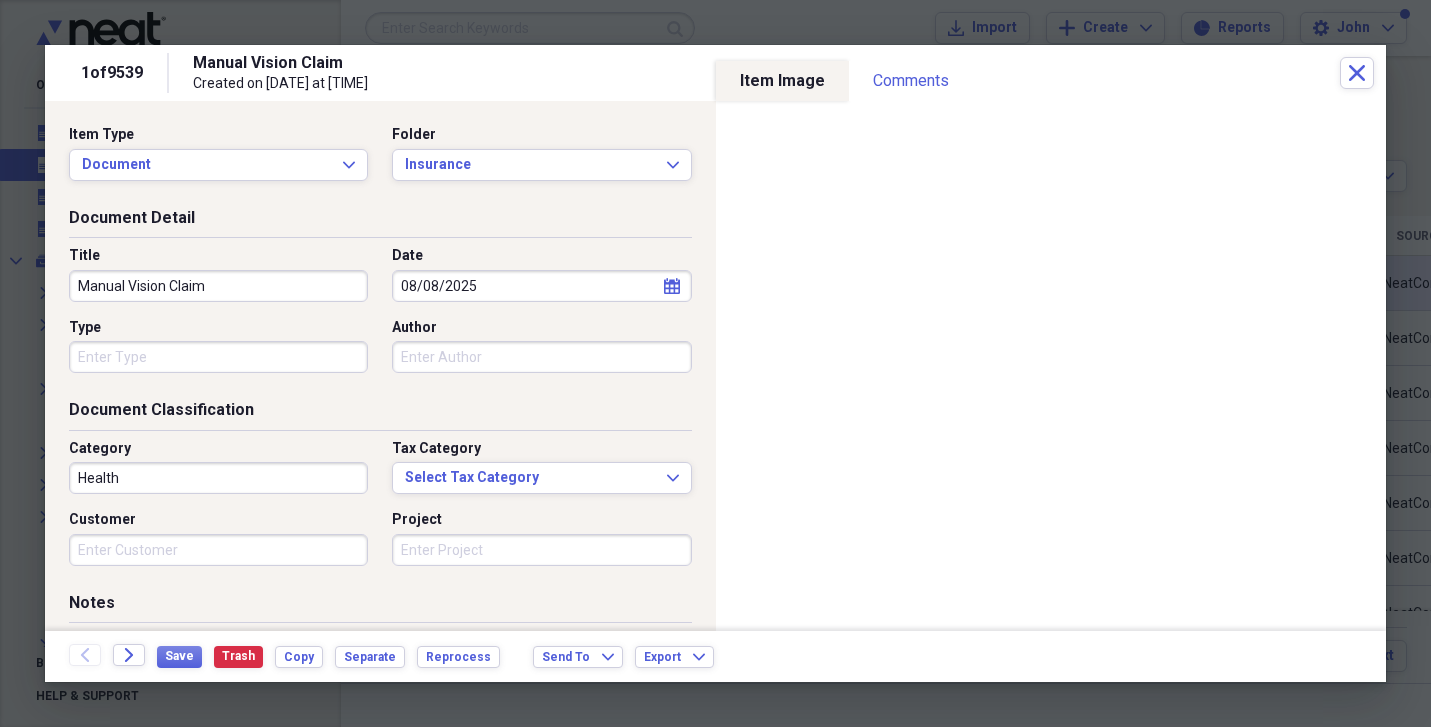 select on "7" 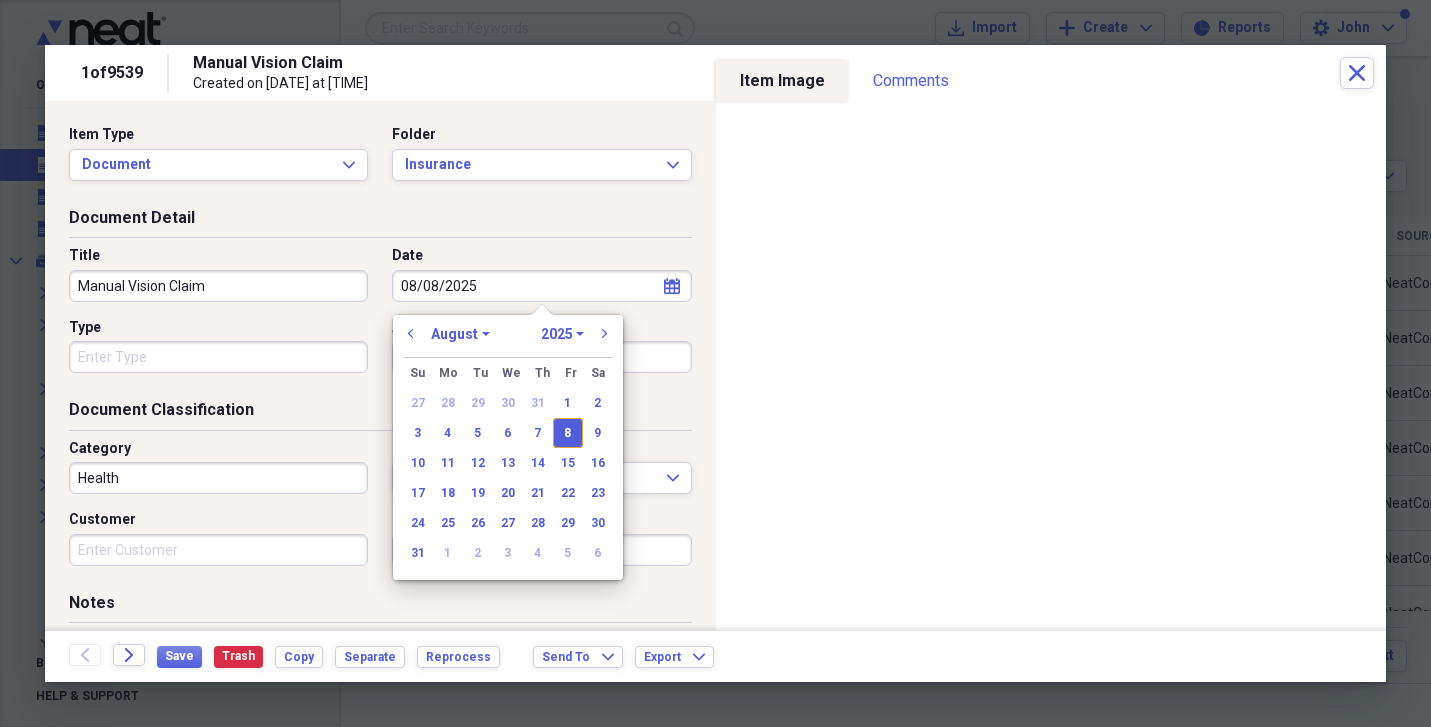 click on "Manual Vision Claim" at bounding box center (218, 286) 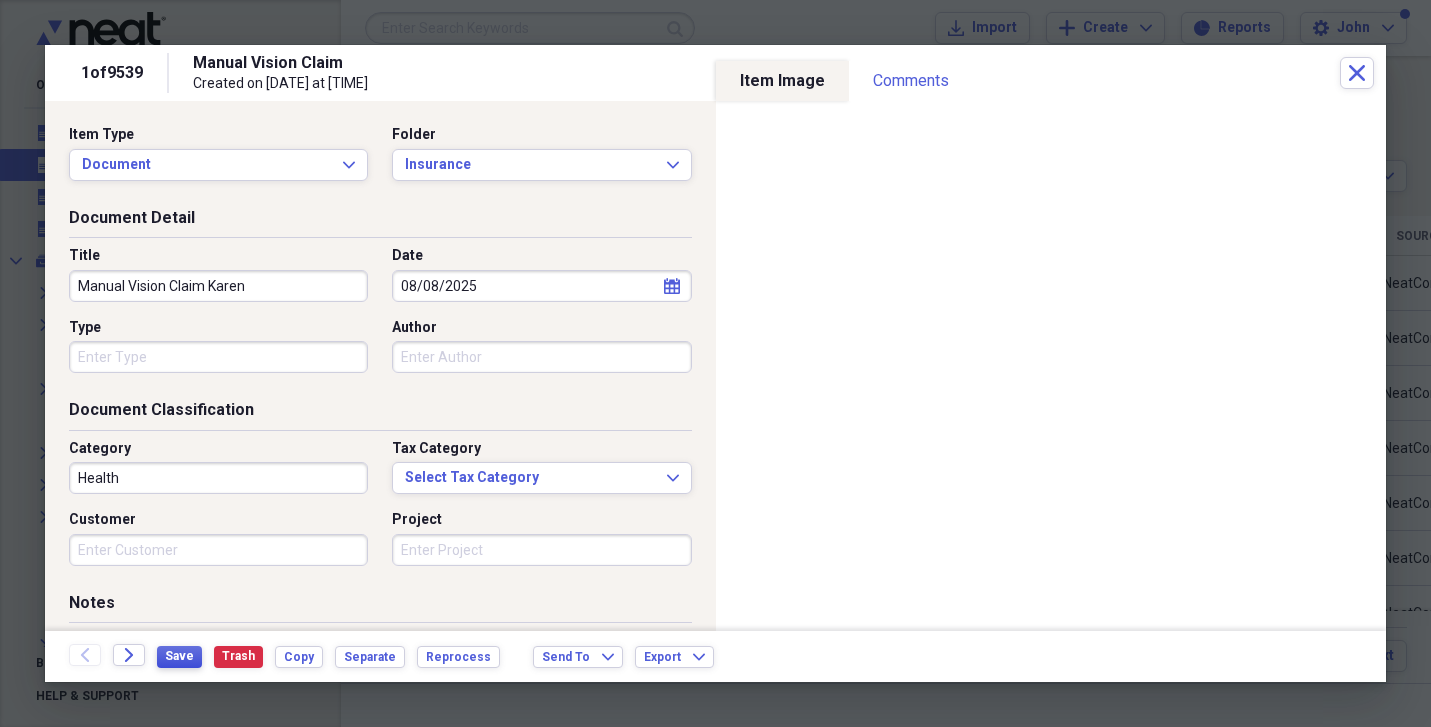 type on "Manual Vision Claim Karen" 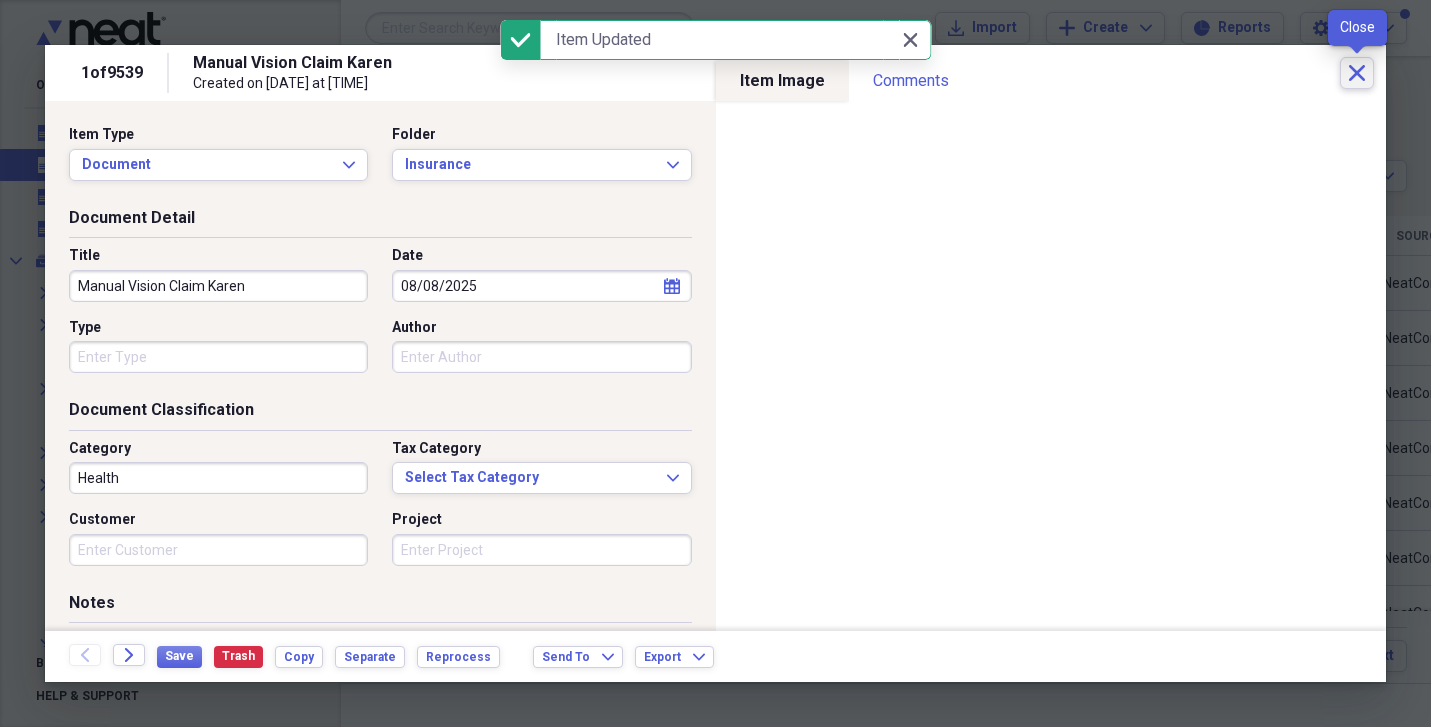 click on "Close" 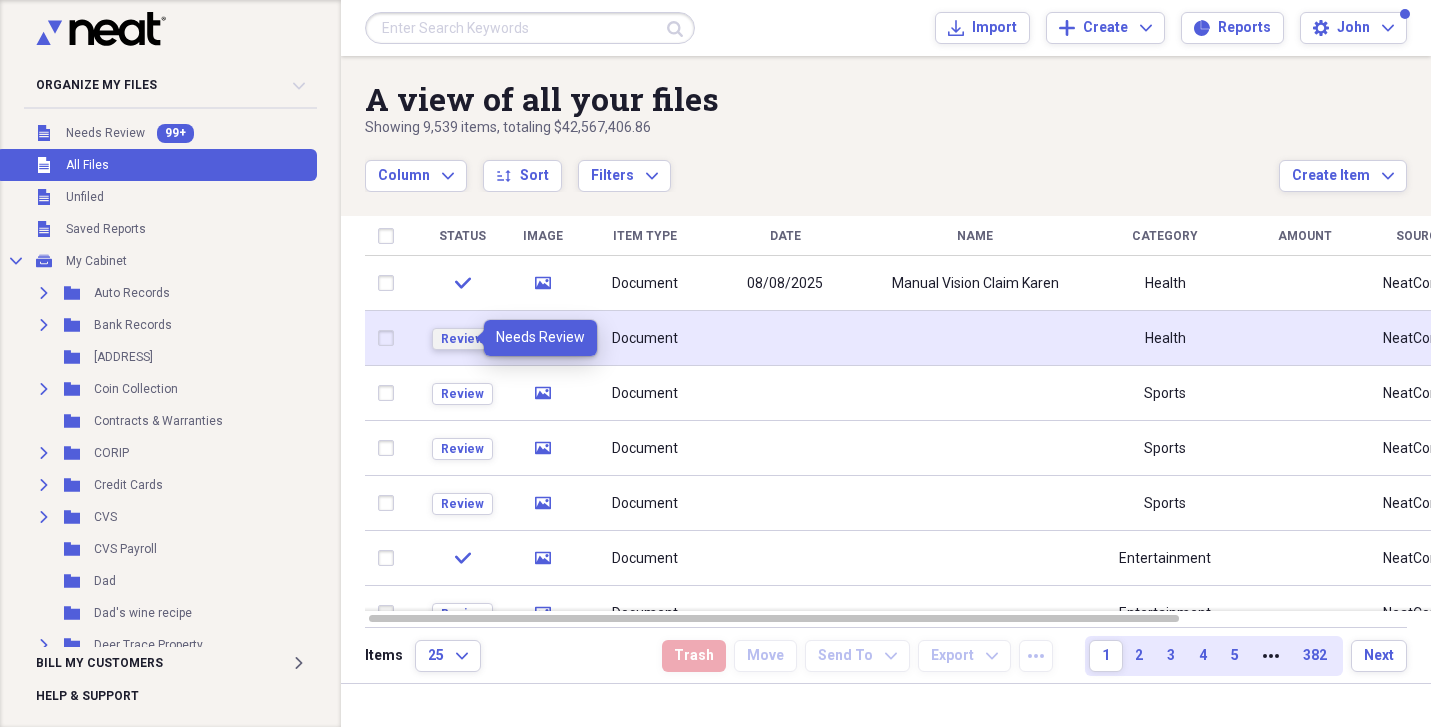 click on "Review" at bounding box center [462, 339] 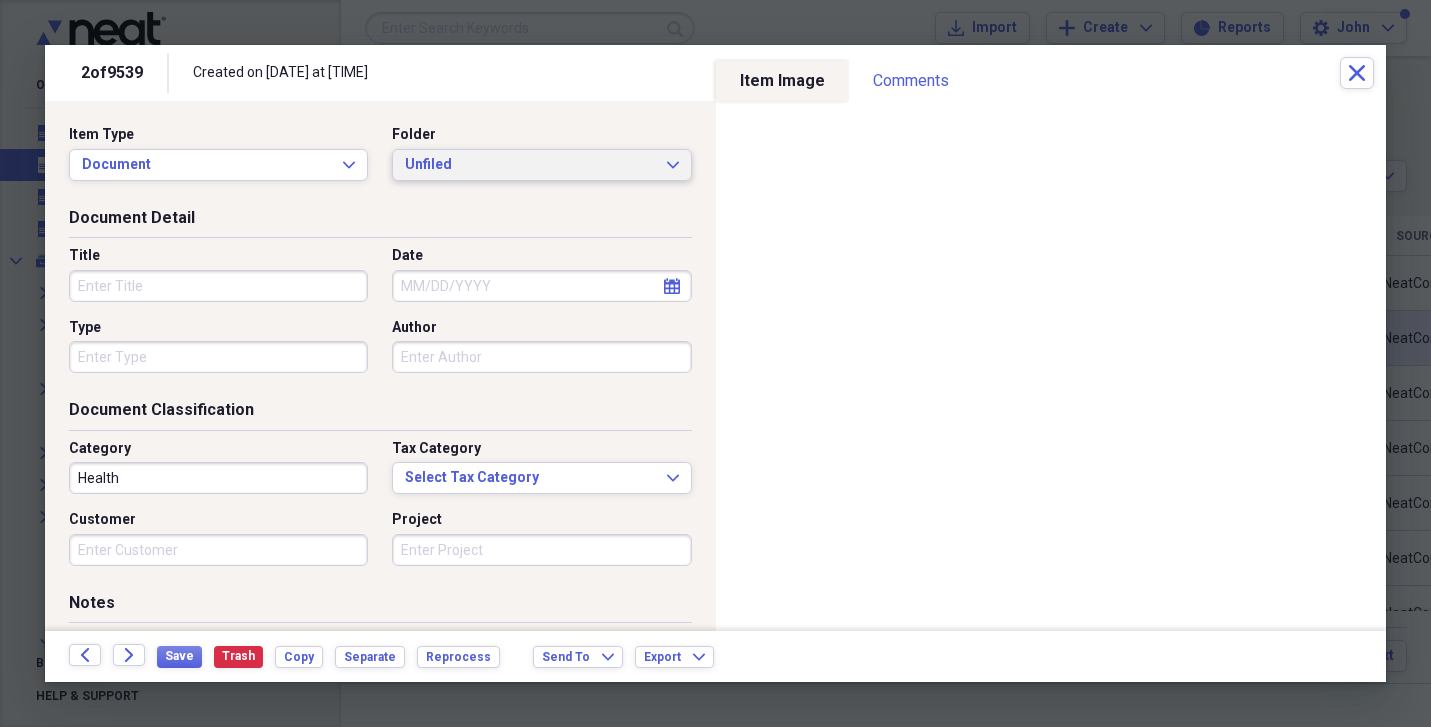 click on "Expand" 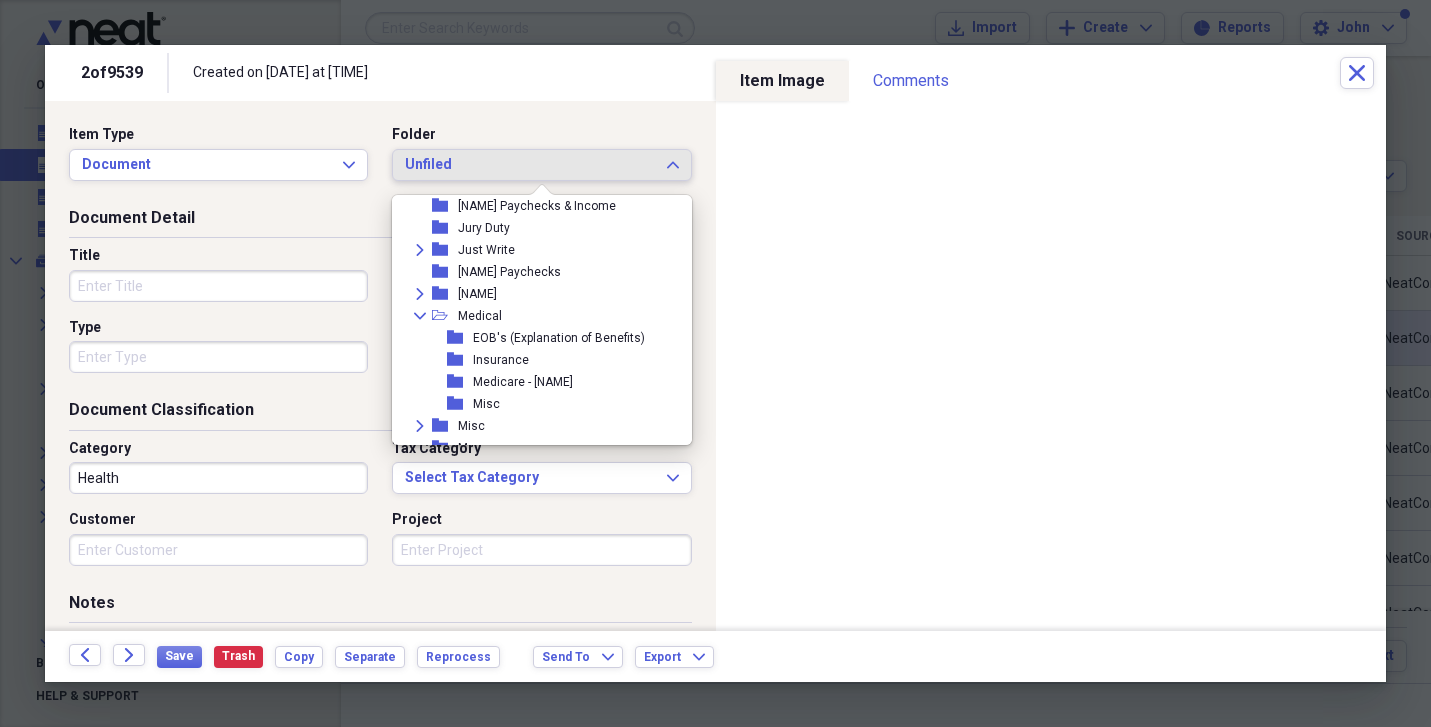 scroll, scrollTop: 374, scrollLeft: 0, axis: vertical 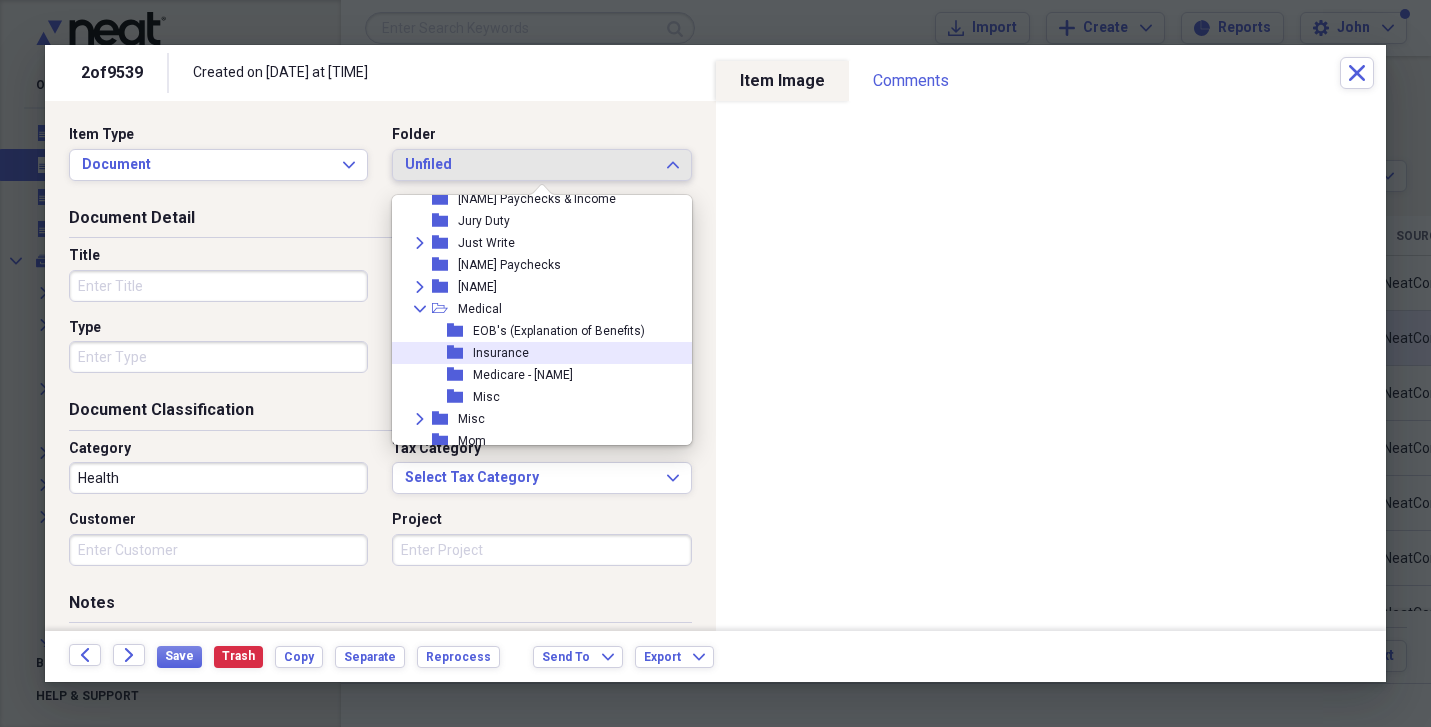 click on "Insurance" at bounding box center [501, 353] 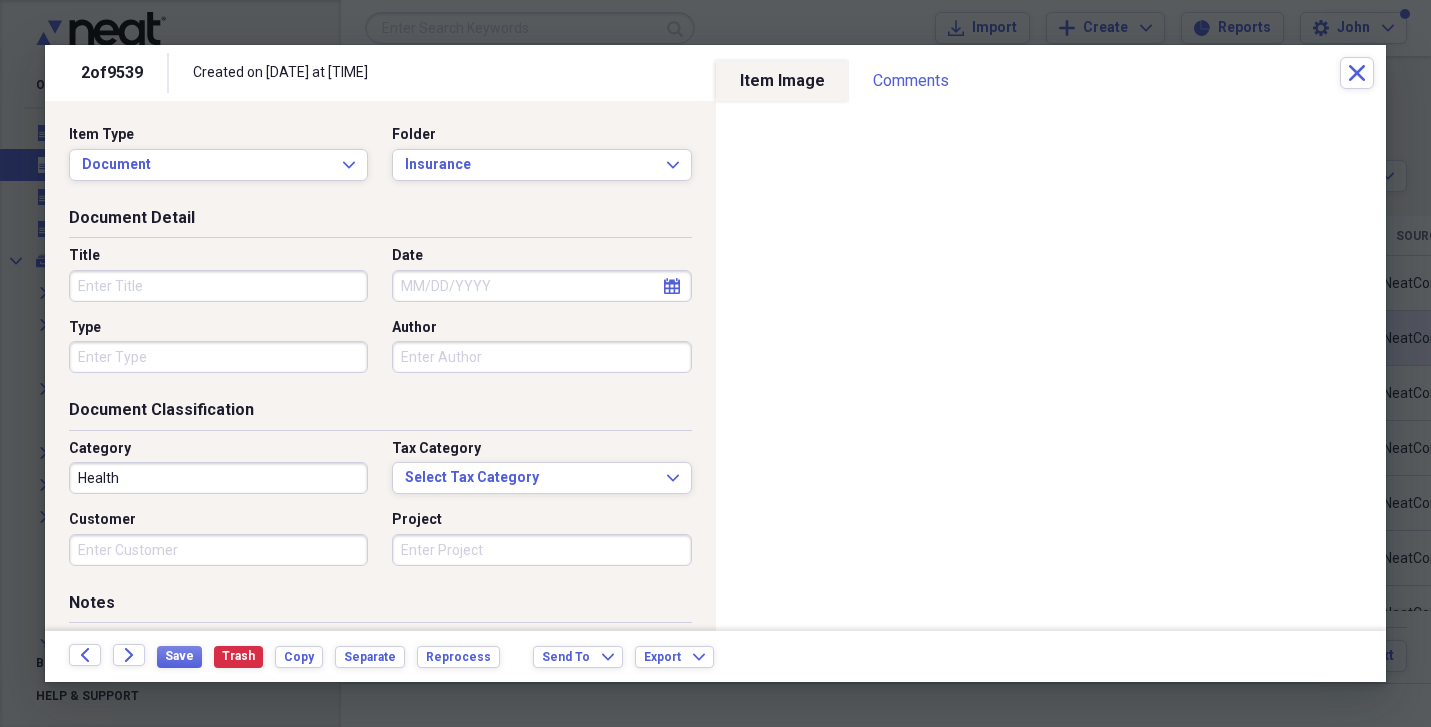 click on "Title" at bounding box center (218, 286) 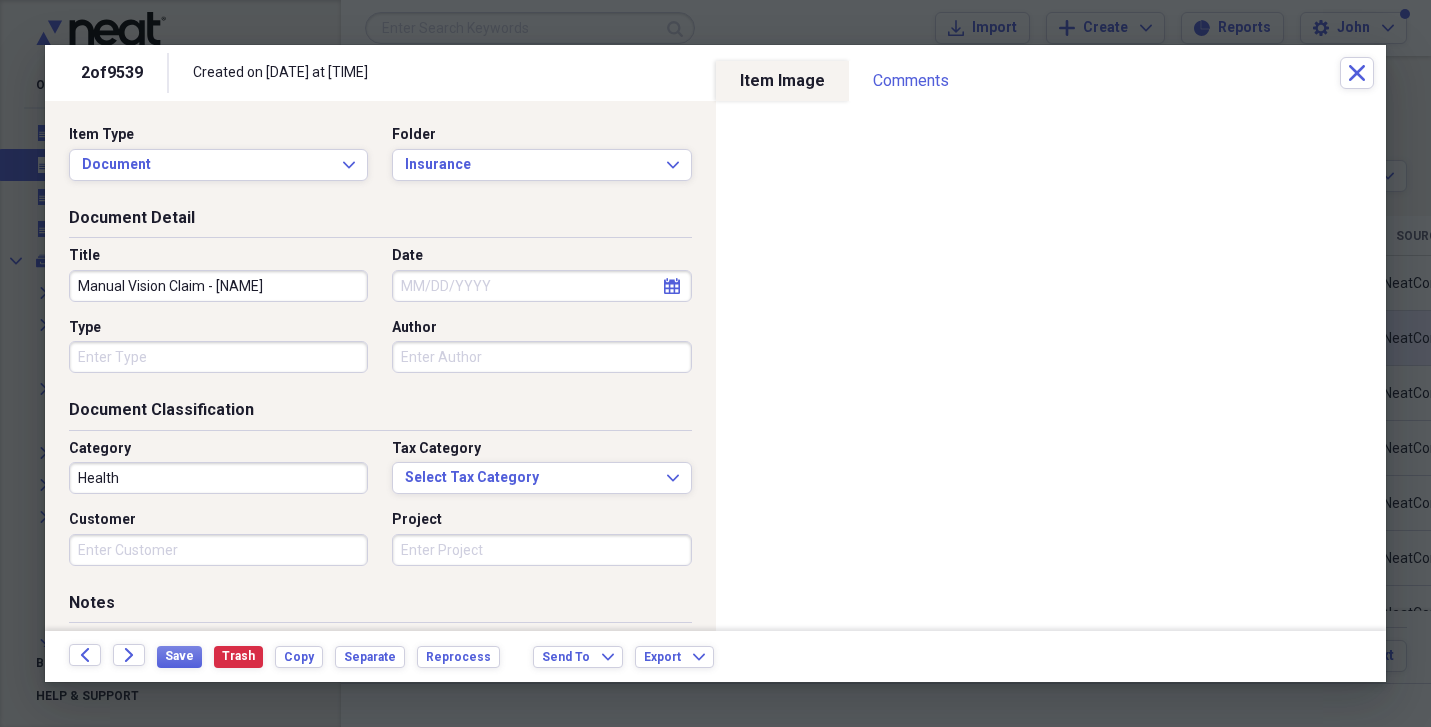 type on "Manual Vision Claim - [NAME]" 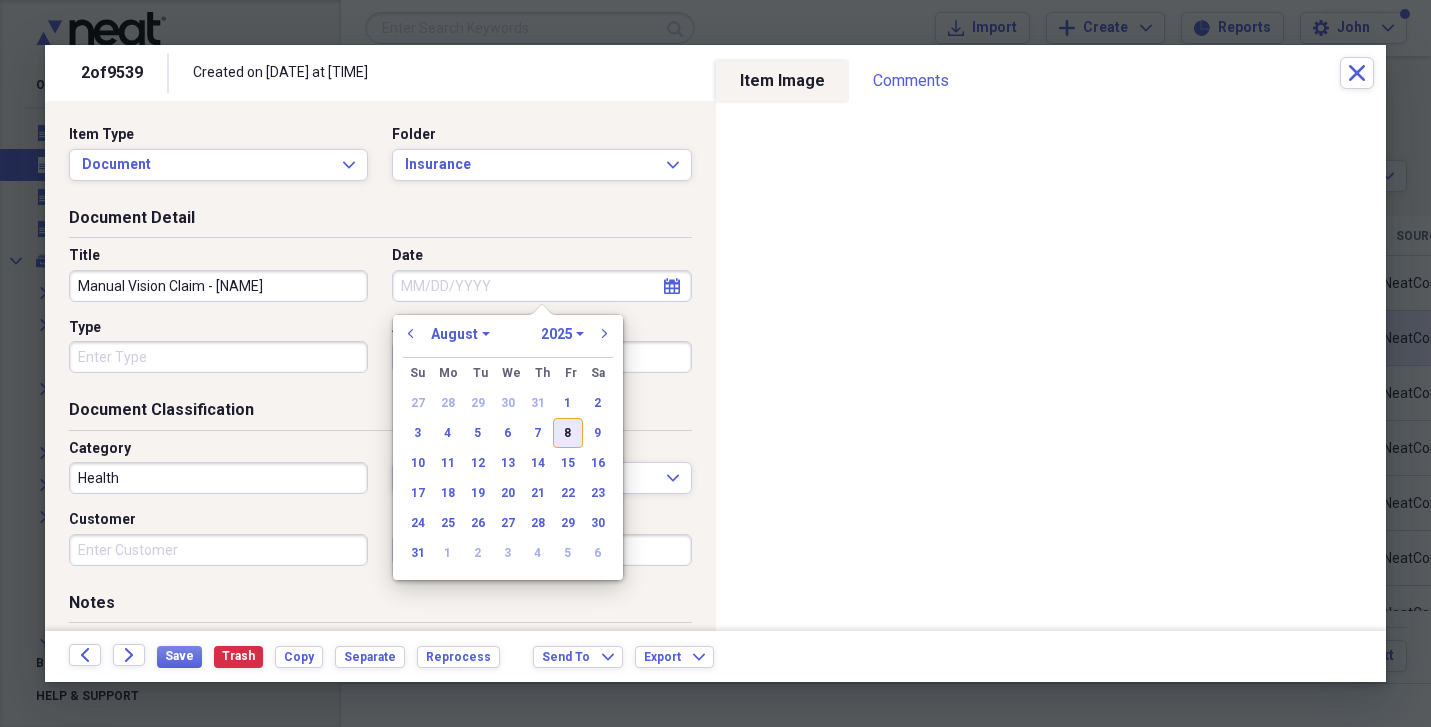click on "8" at bounding box center (568, 433) 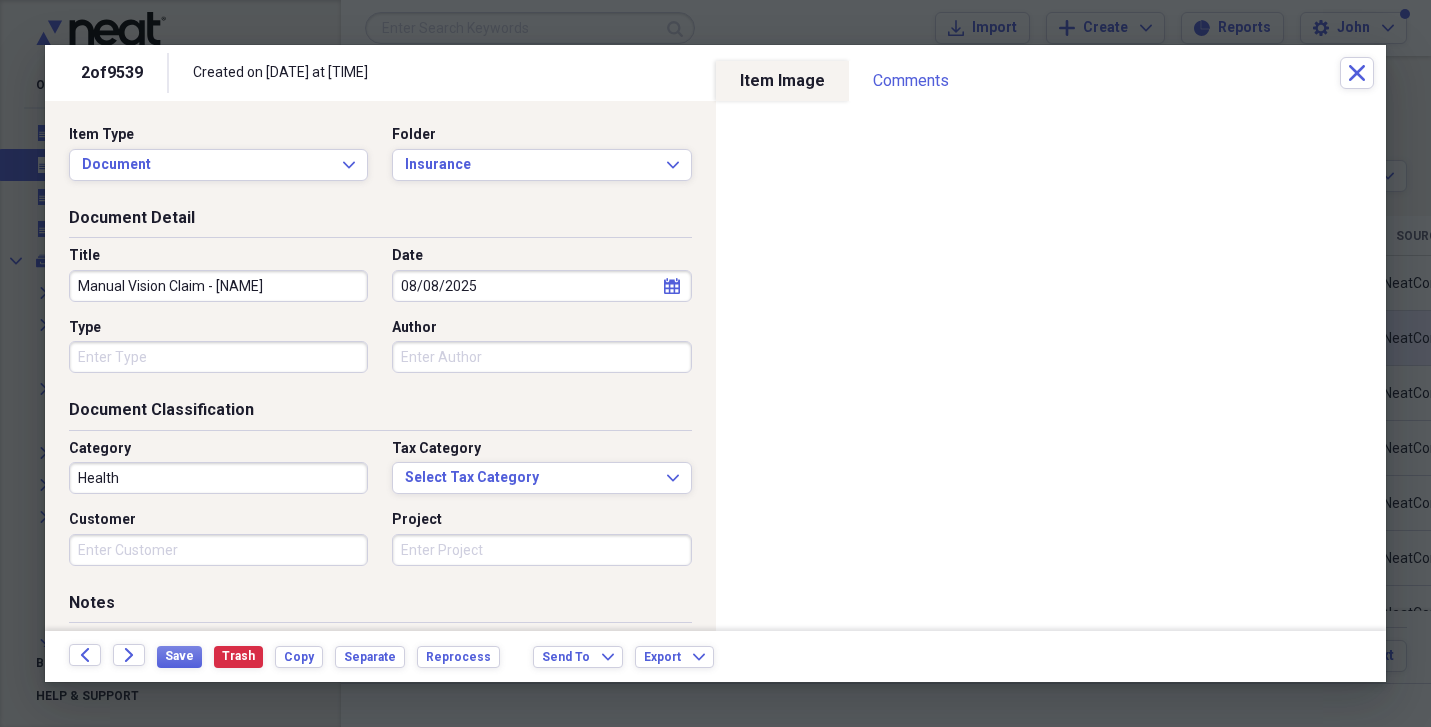 click on "Type" at bounding box center (218, 357) 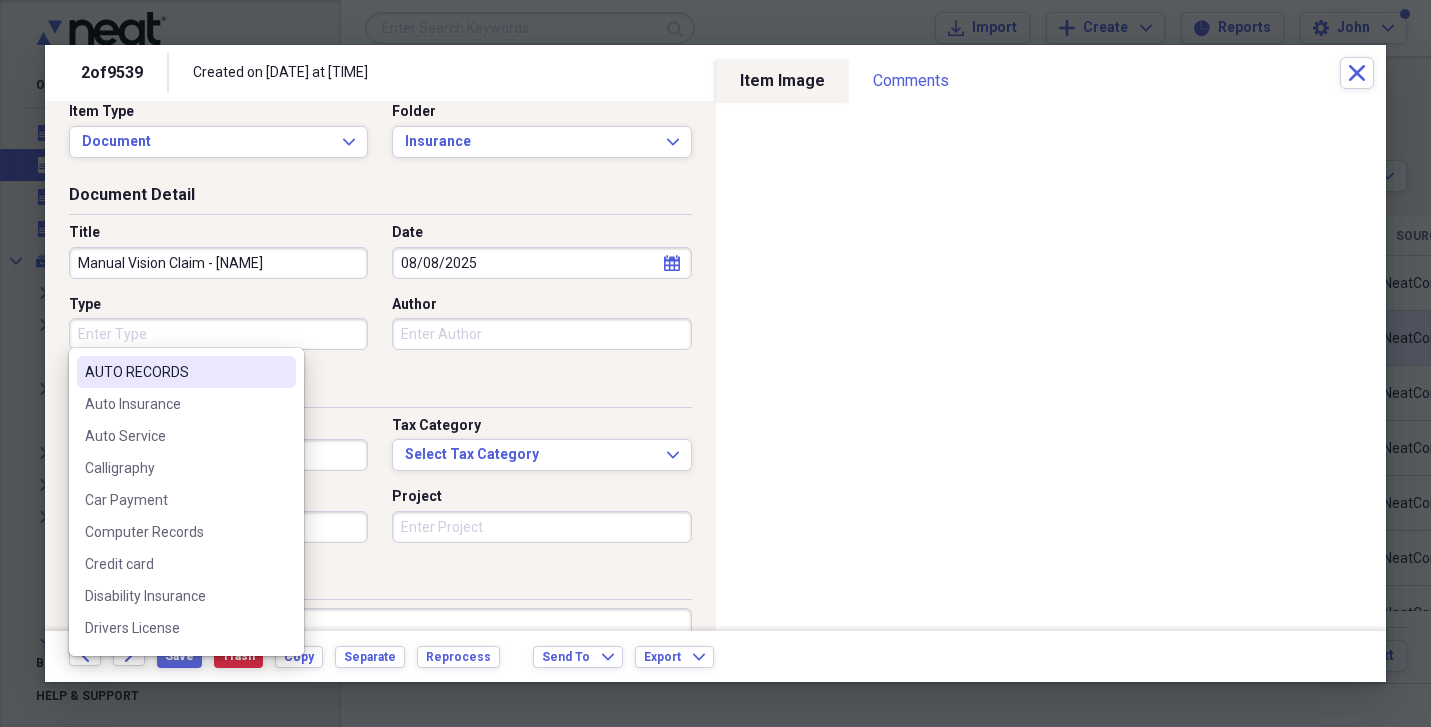 scroll, scrollTop: 32, scrollLeft: 0, axis: vertical 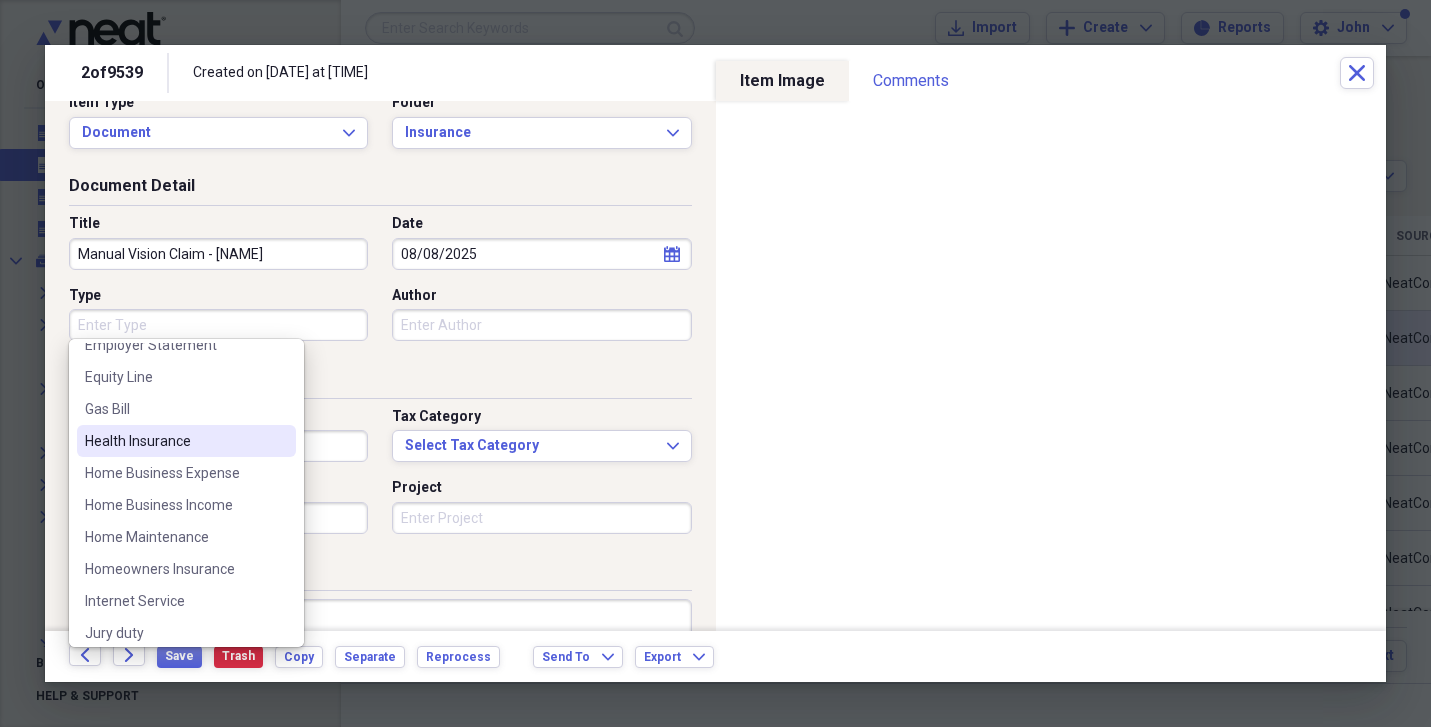 click on "Health Insurance" at bounding box center [174, 441] 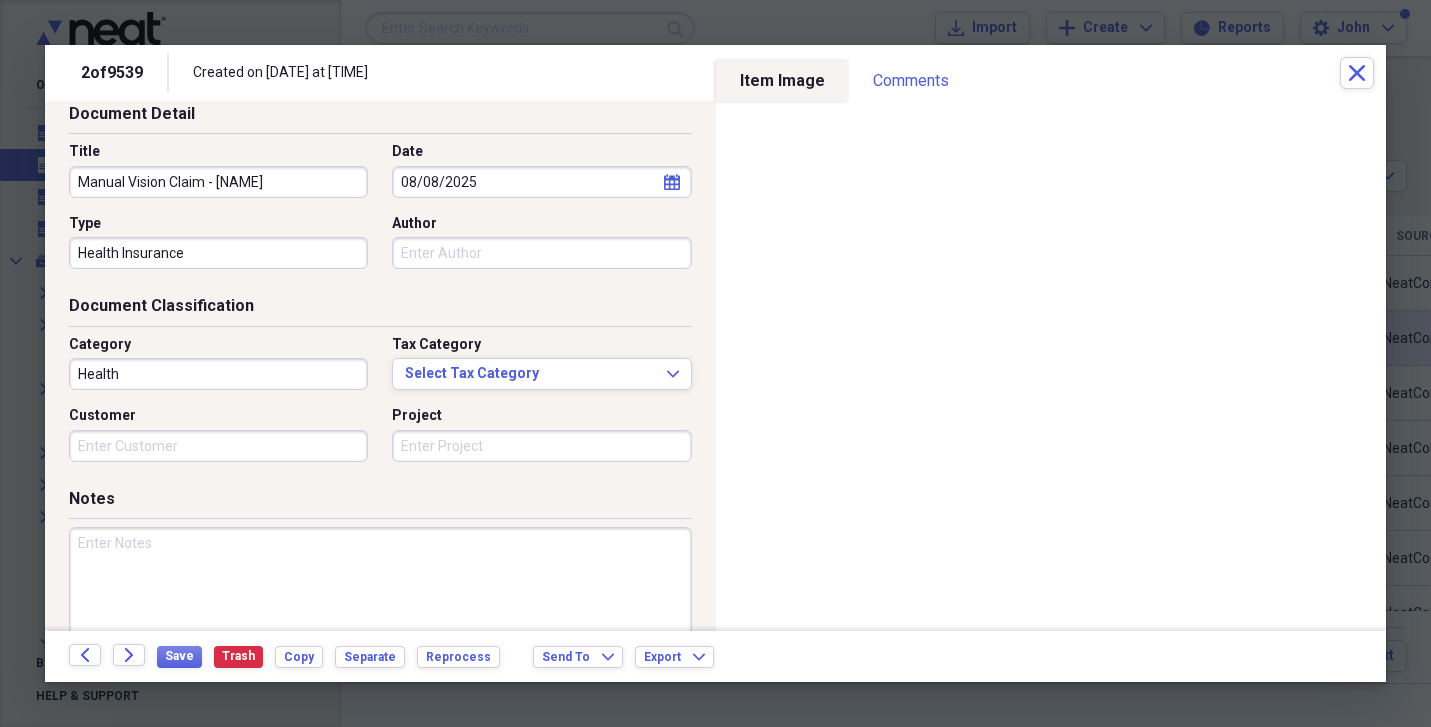 scroll, scrollTop: 134, scrollLeft: 0, axis: vertical 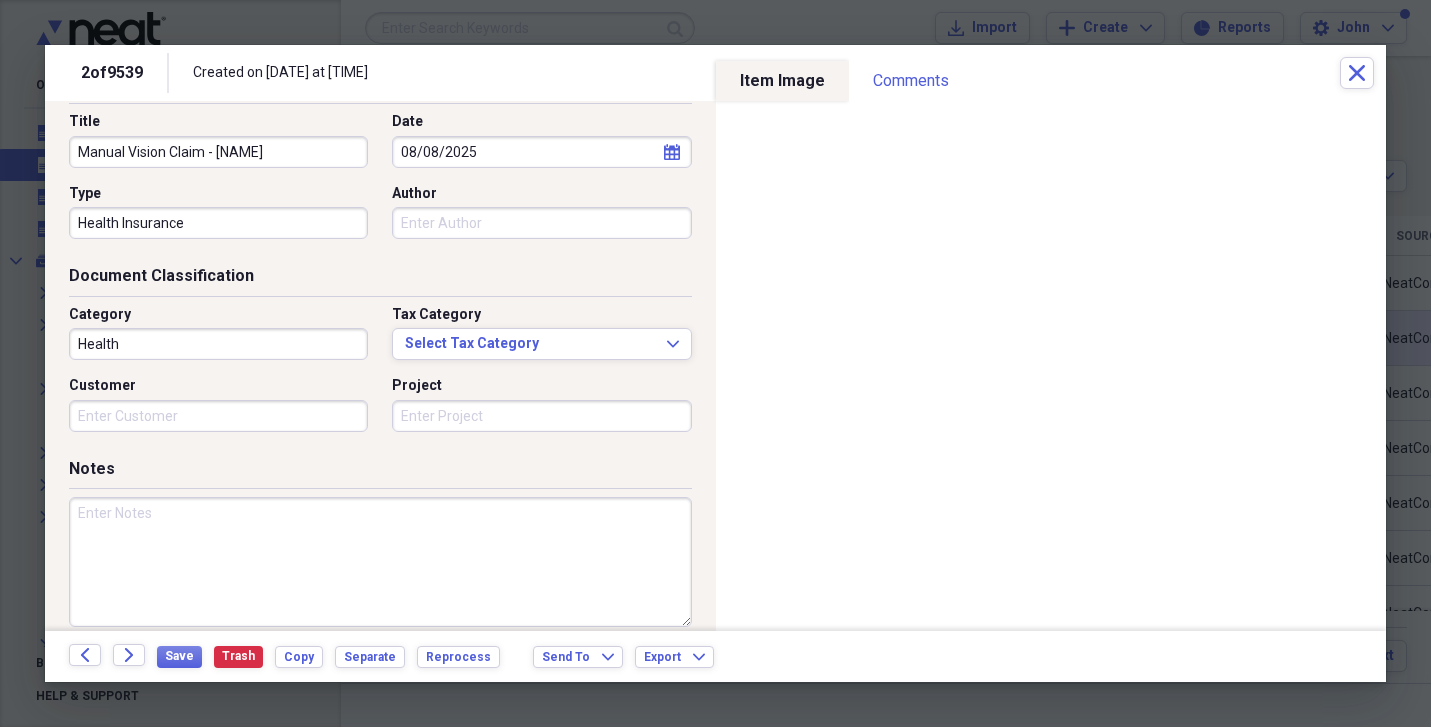 click at bounding box center [380, 562] 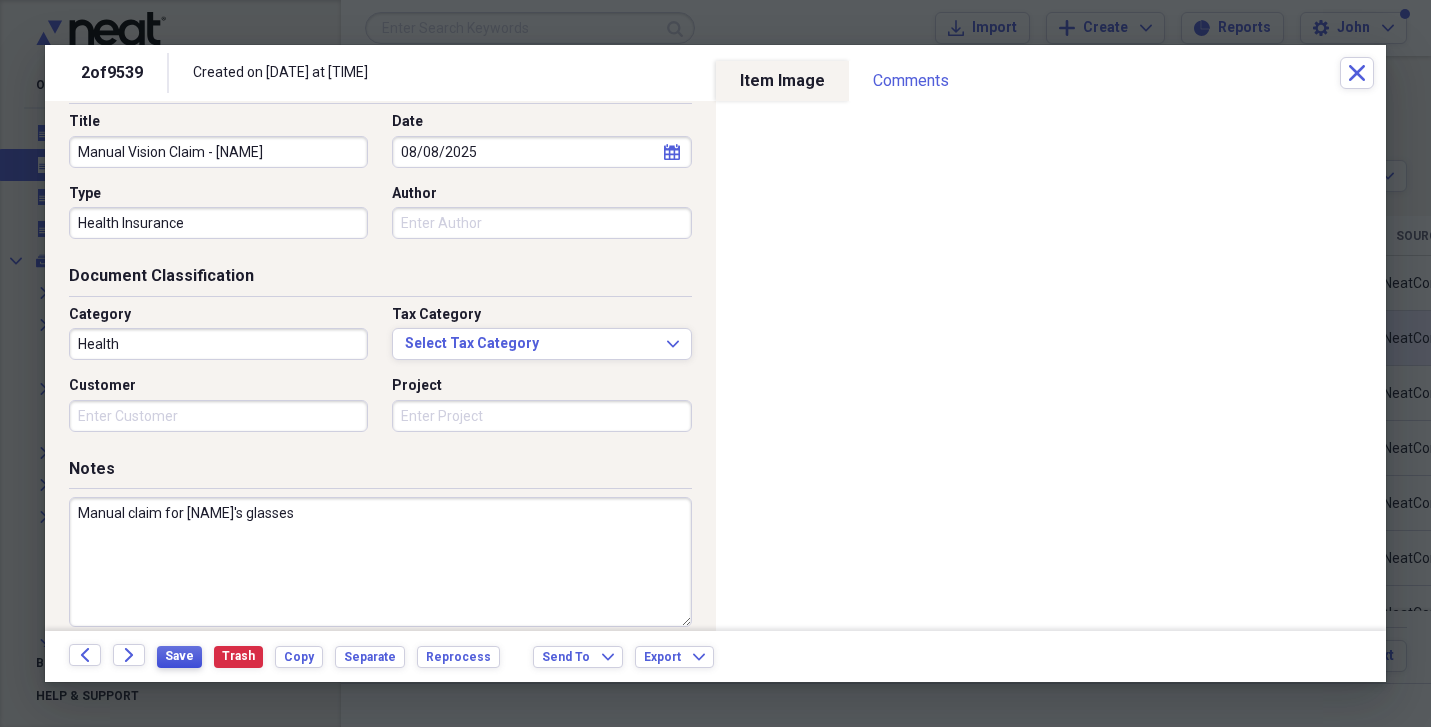 type on "Manual claim for [NAME]'s glasses" 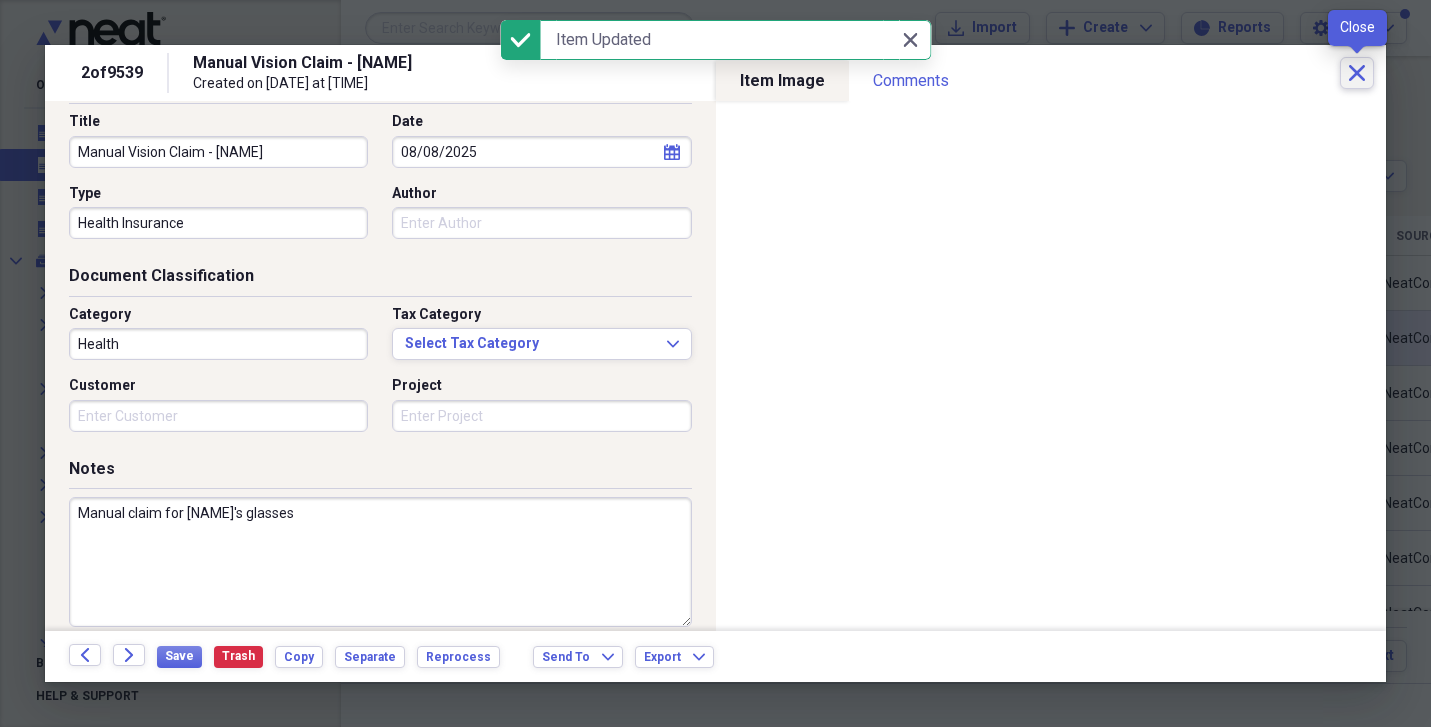 click on "Close" 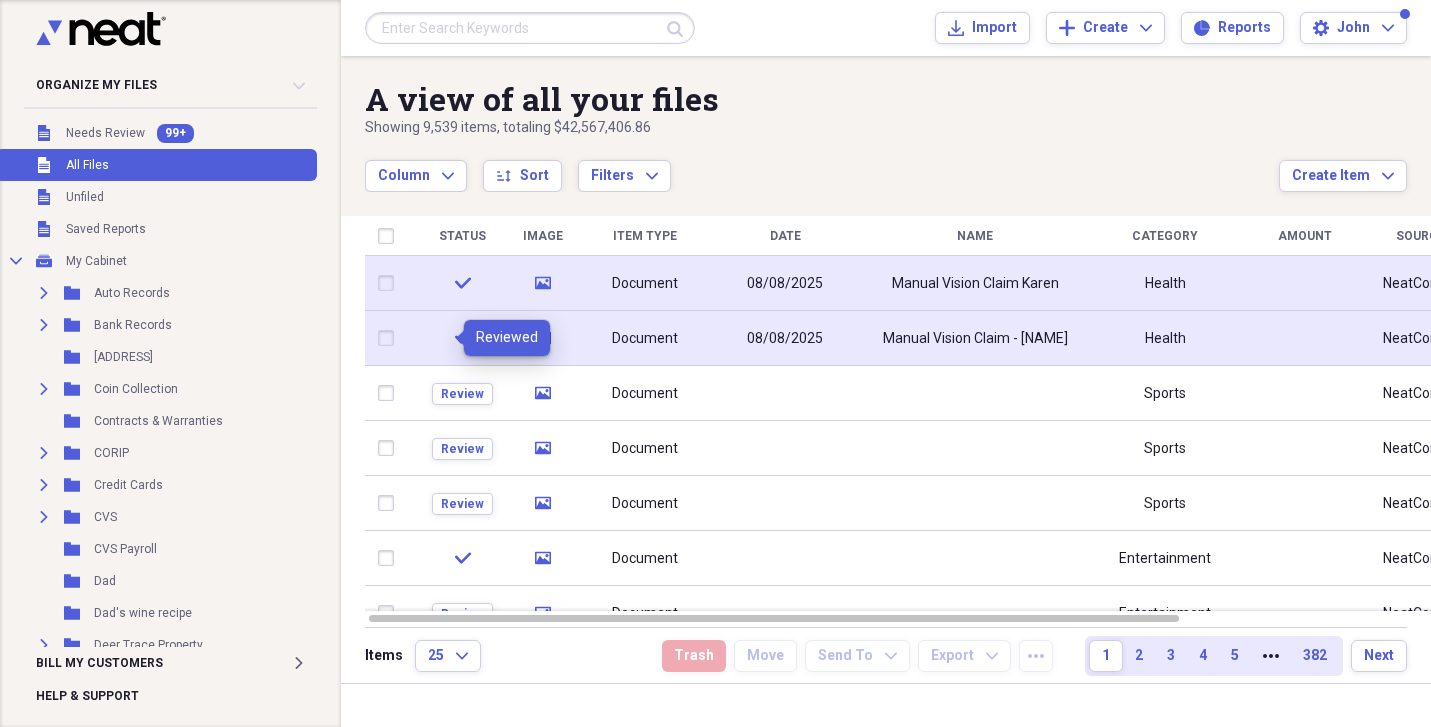 click on "Document" at bounding box center [645, 283] 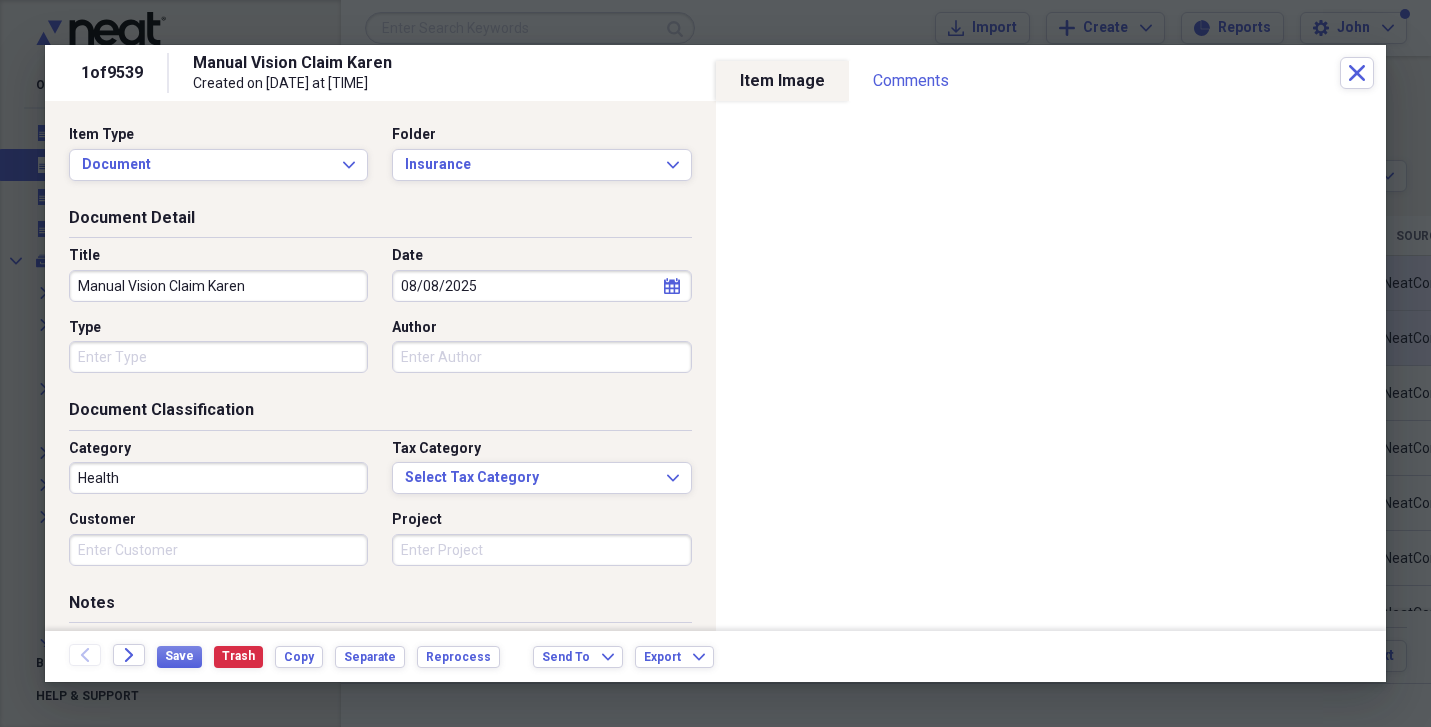 click on "Document Detail Title Manual Vision Claim Karen Date [DATE] calendar Calendar Type Author" at bounding box center [380, 303] 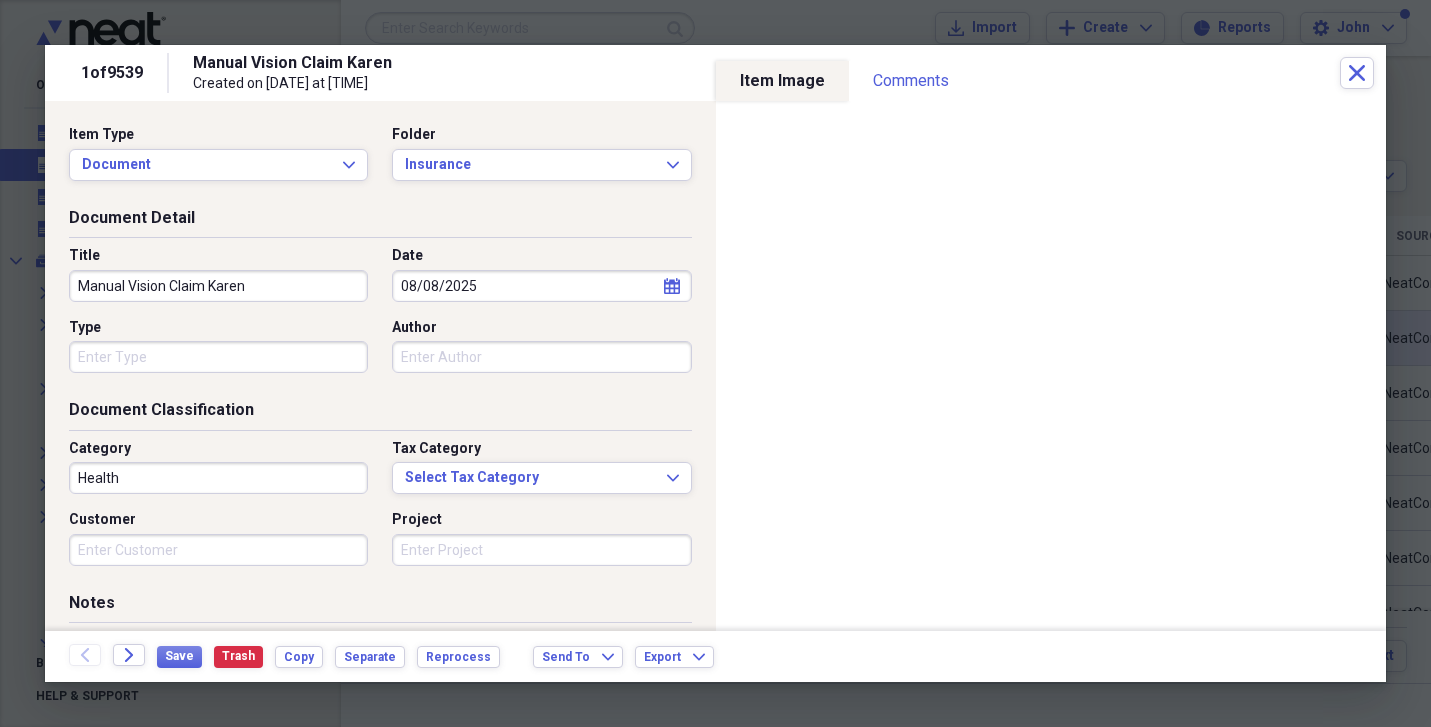 click on "Type" at bounding box center (218, 357) 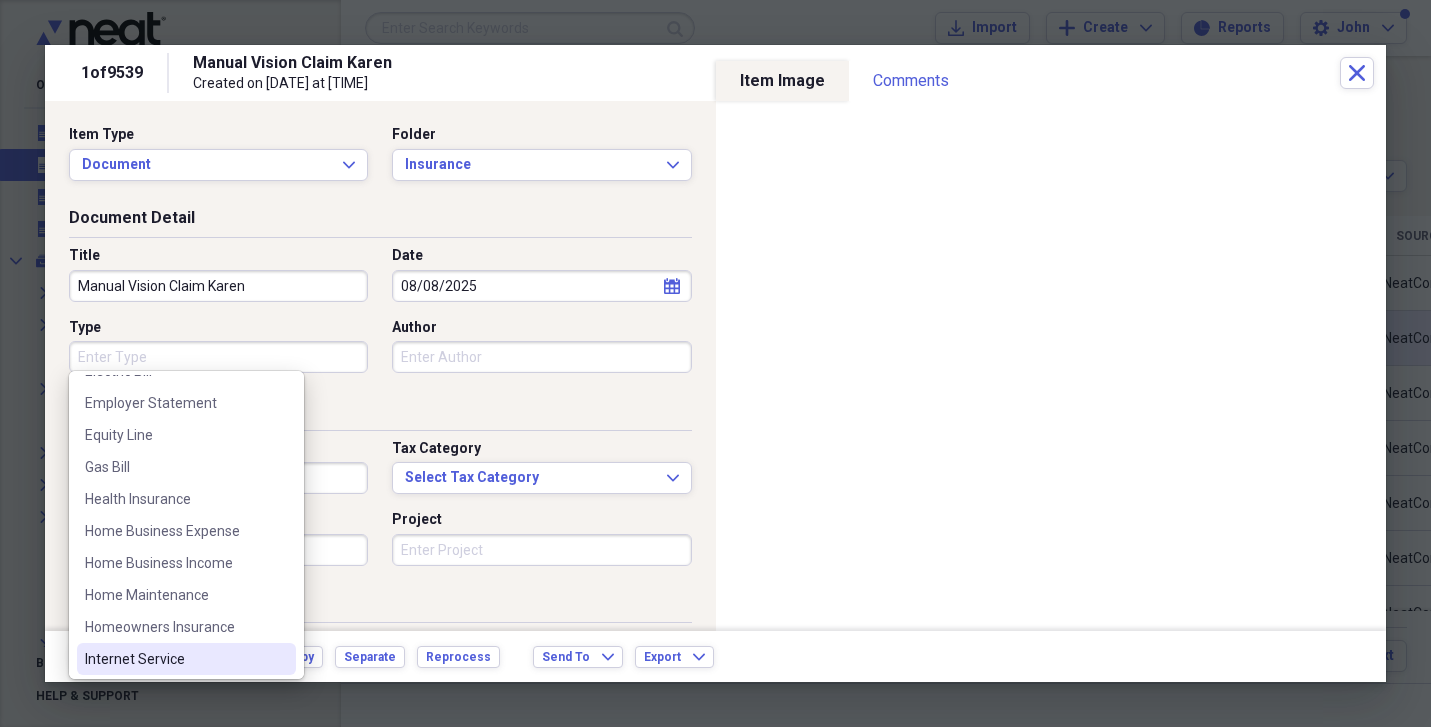 scroll, scrollTop: 304, scrollLeft: 0, axis: vertical 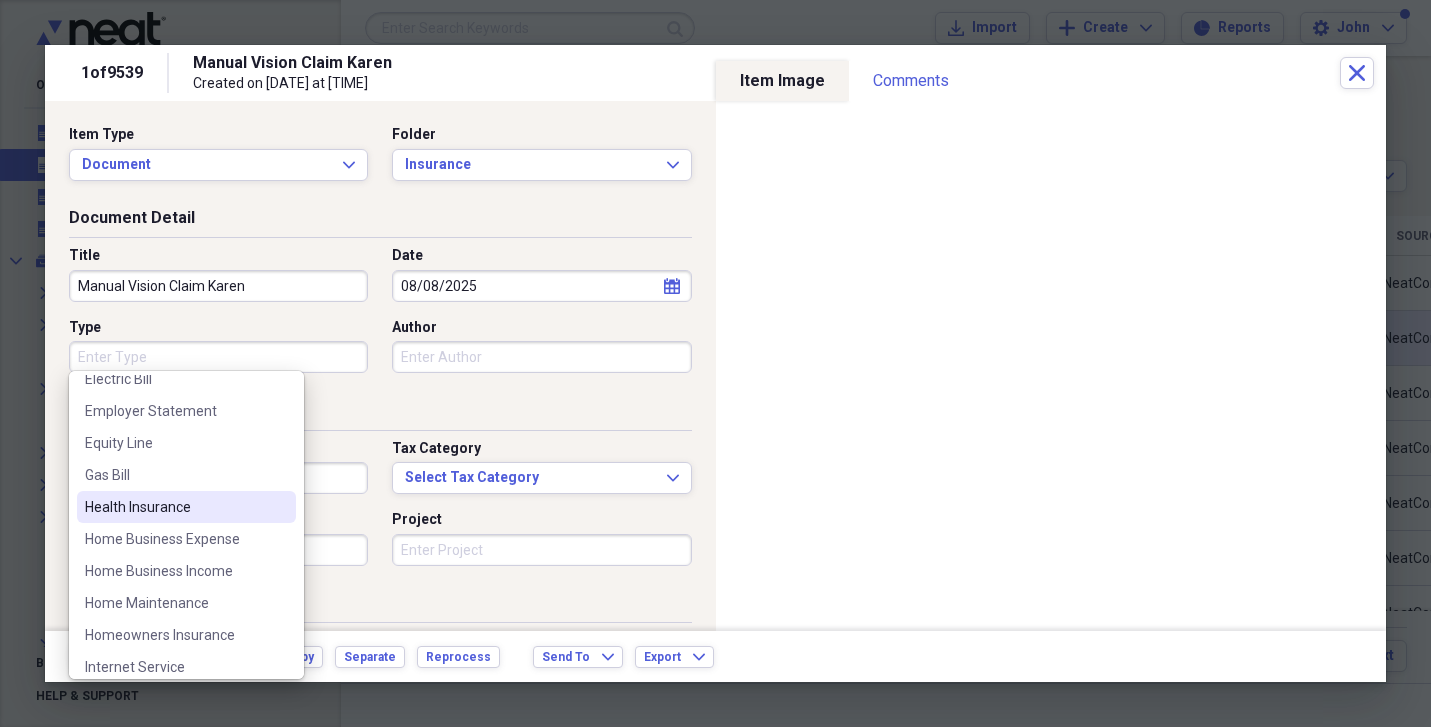 click on "Health Insurance" at bounding box center [174, 507] 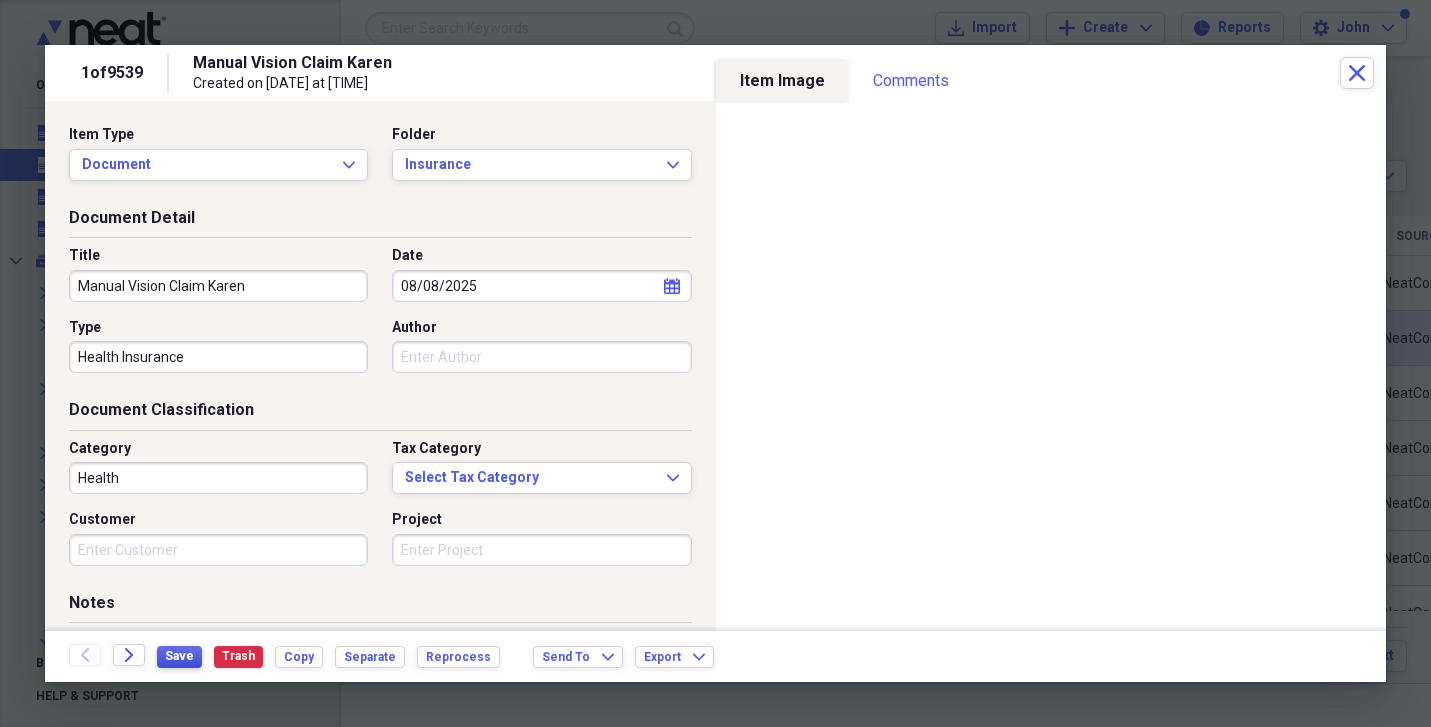 click on "Save" at bounding box center (179, 656) 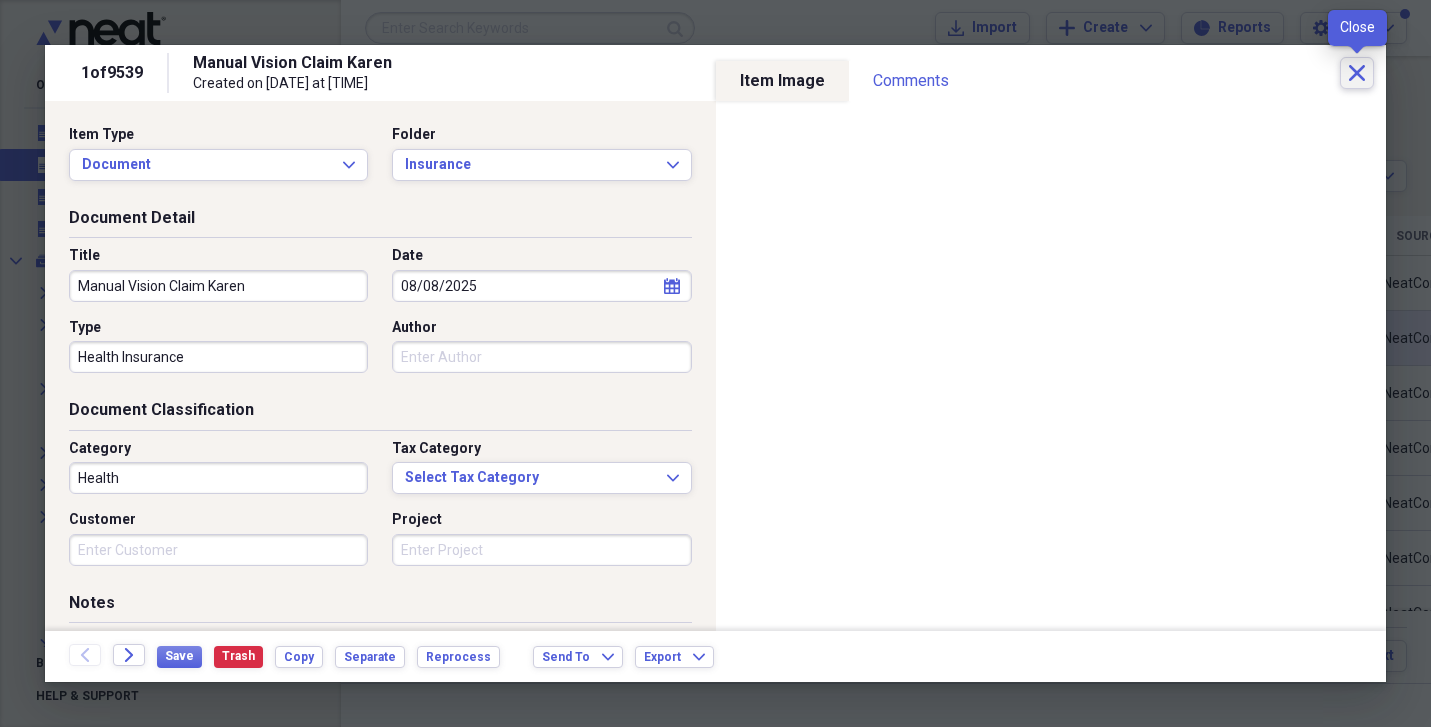 click on "Close" 